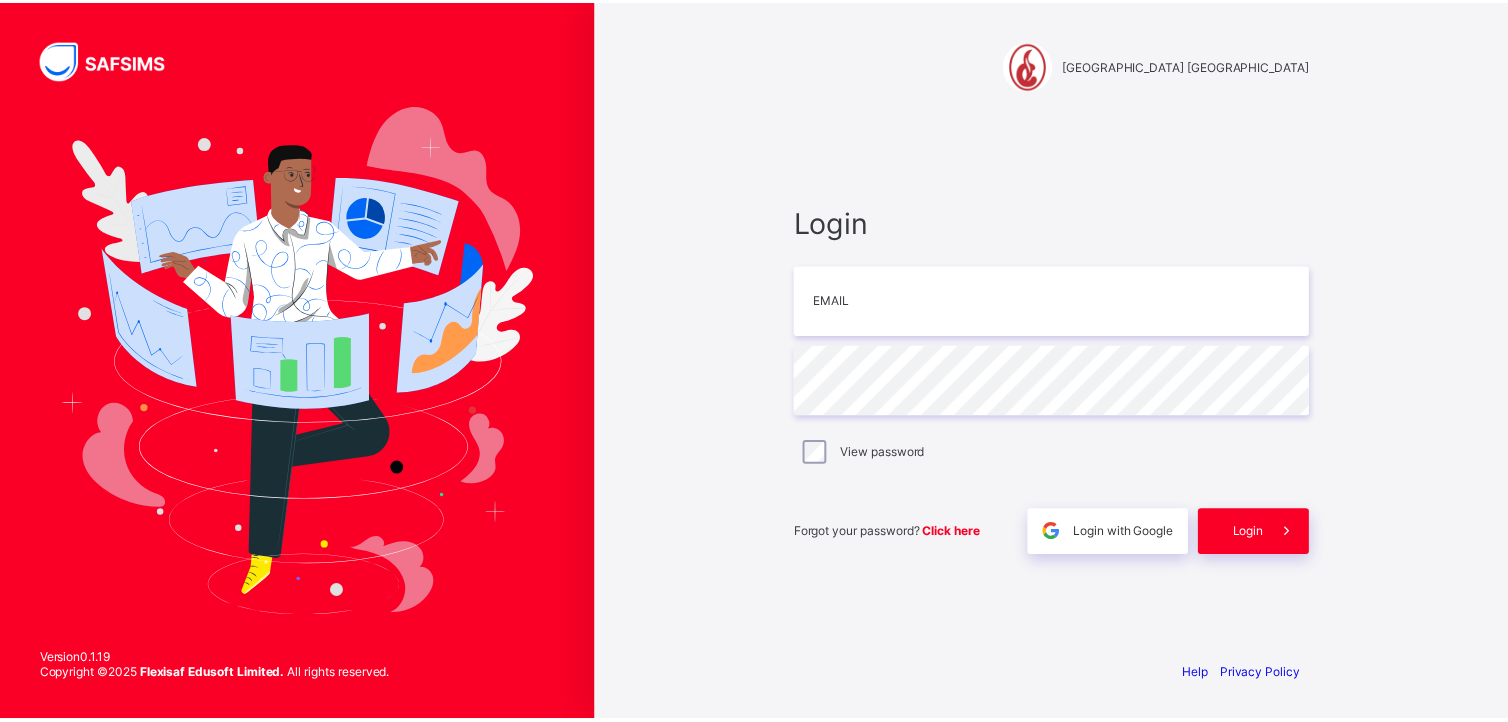 scroll, scrollTop: 0, scrollLeft: 0, axis: both 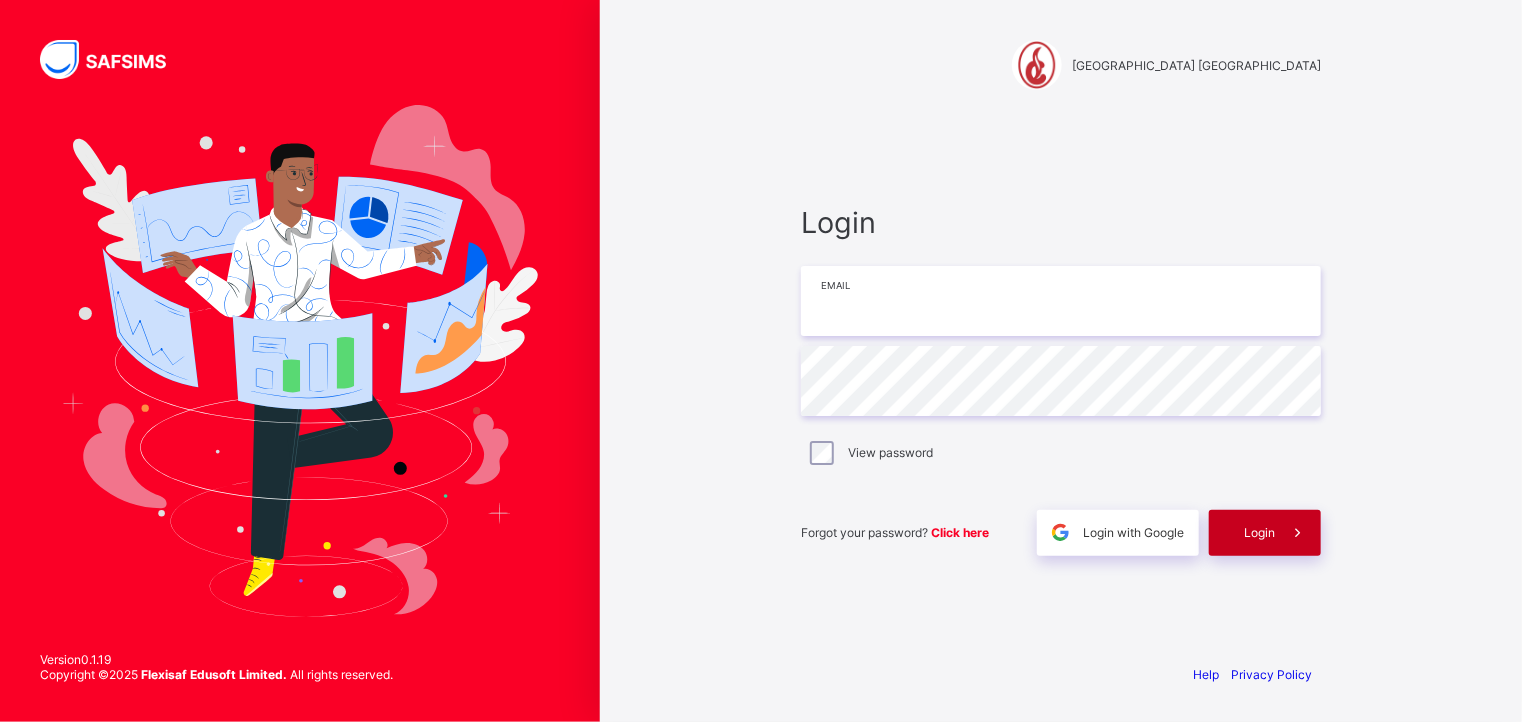 type on "**********" 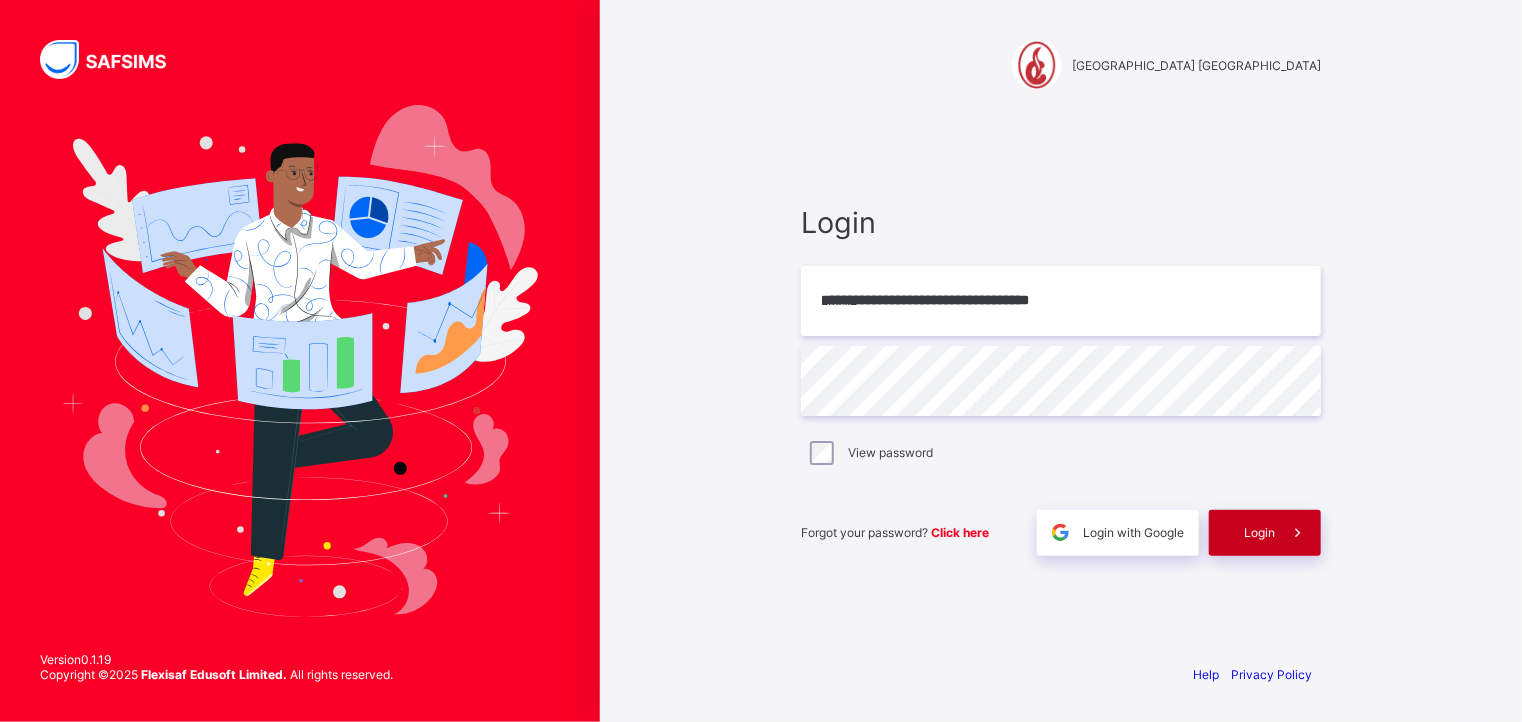 click at bounding box center [1298, 533] 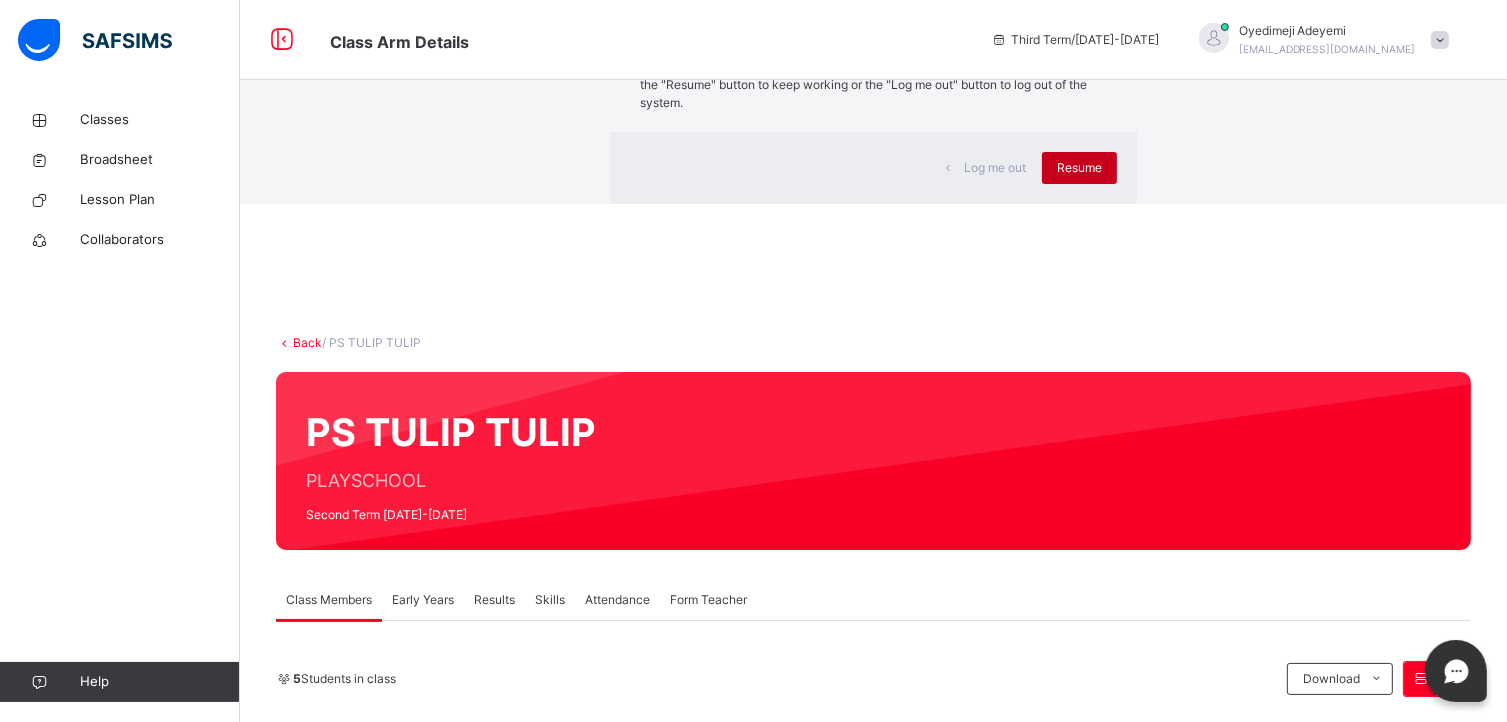 click on "Resume" at bounding box center [1079, 168] 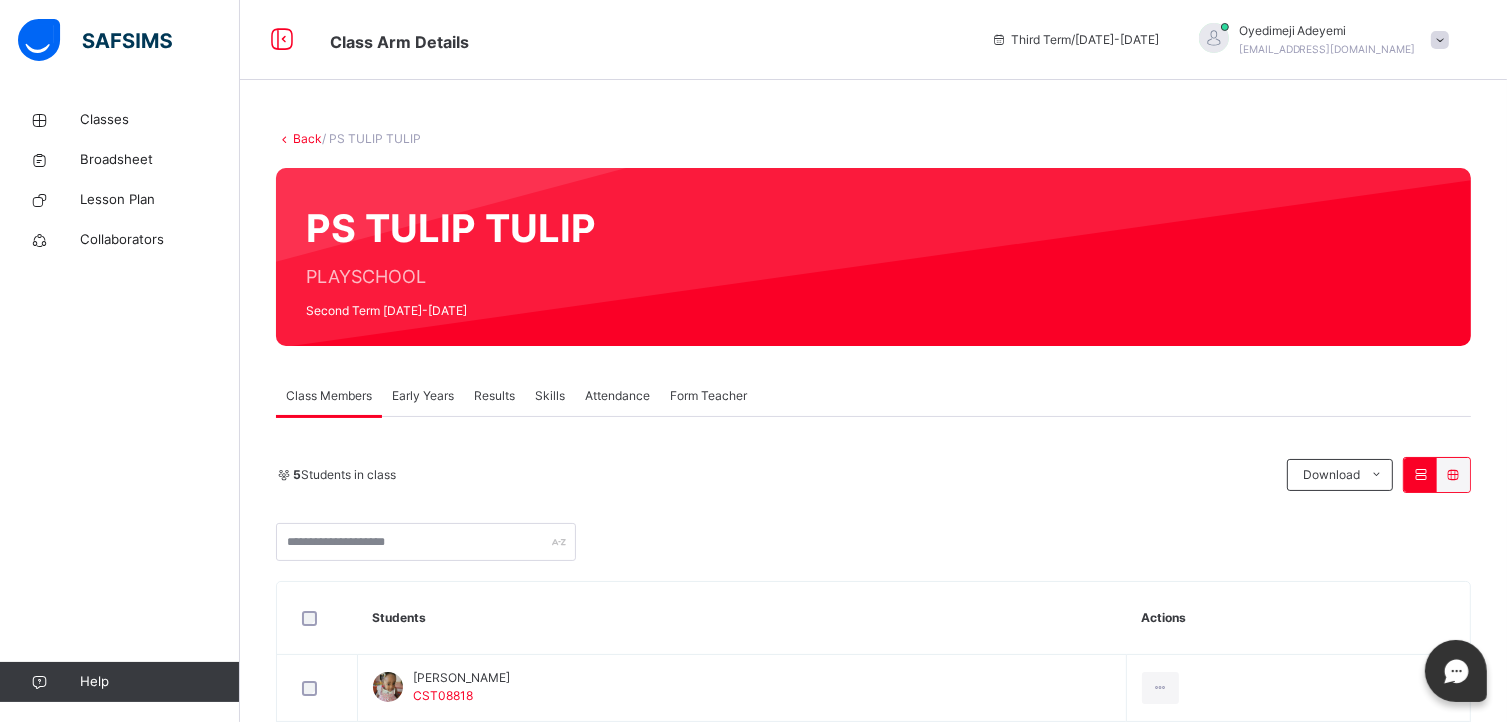 click on "Attendance" at bounding box center [617, 396] 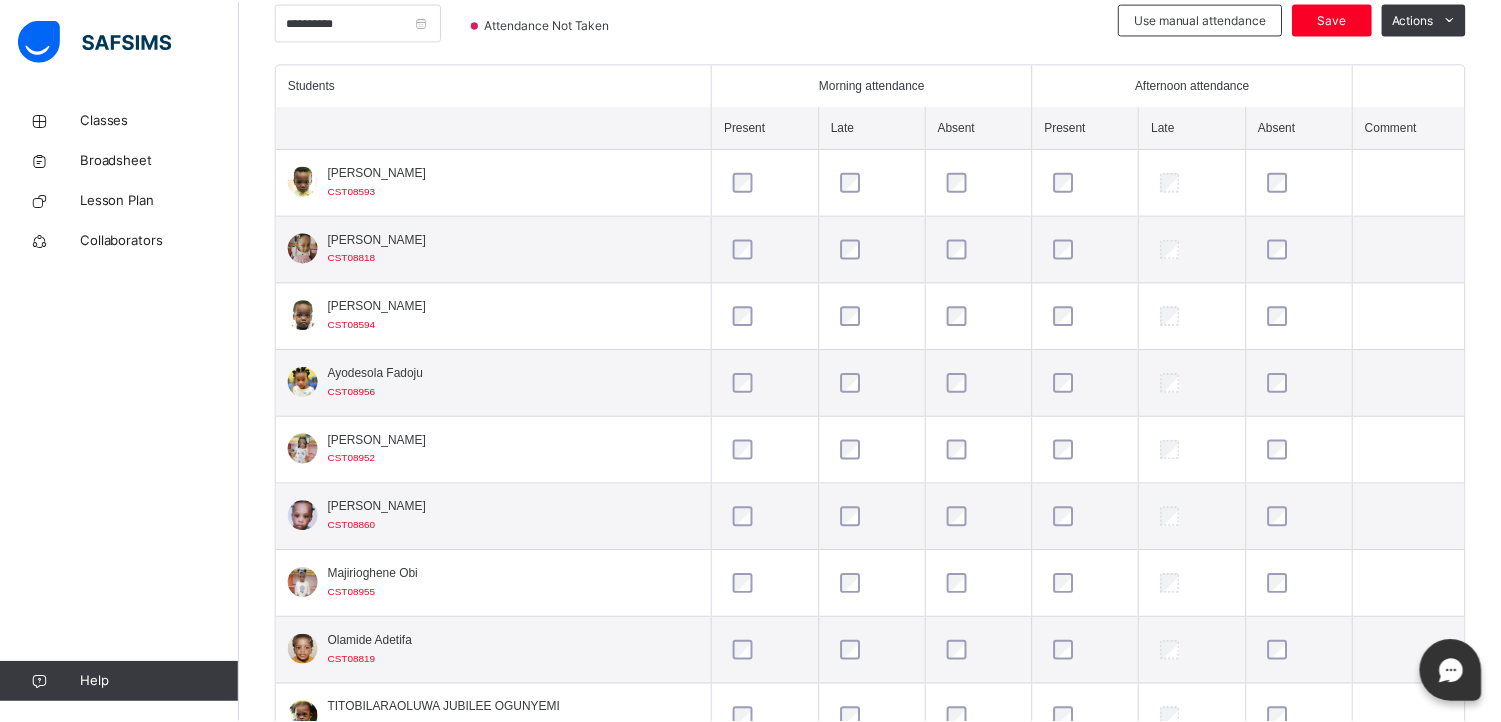 scroll, scrollTop: 515, scrollLeft: 0, axis: vertical 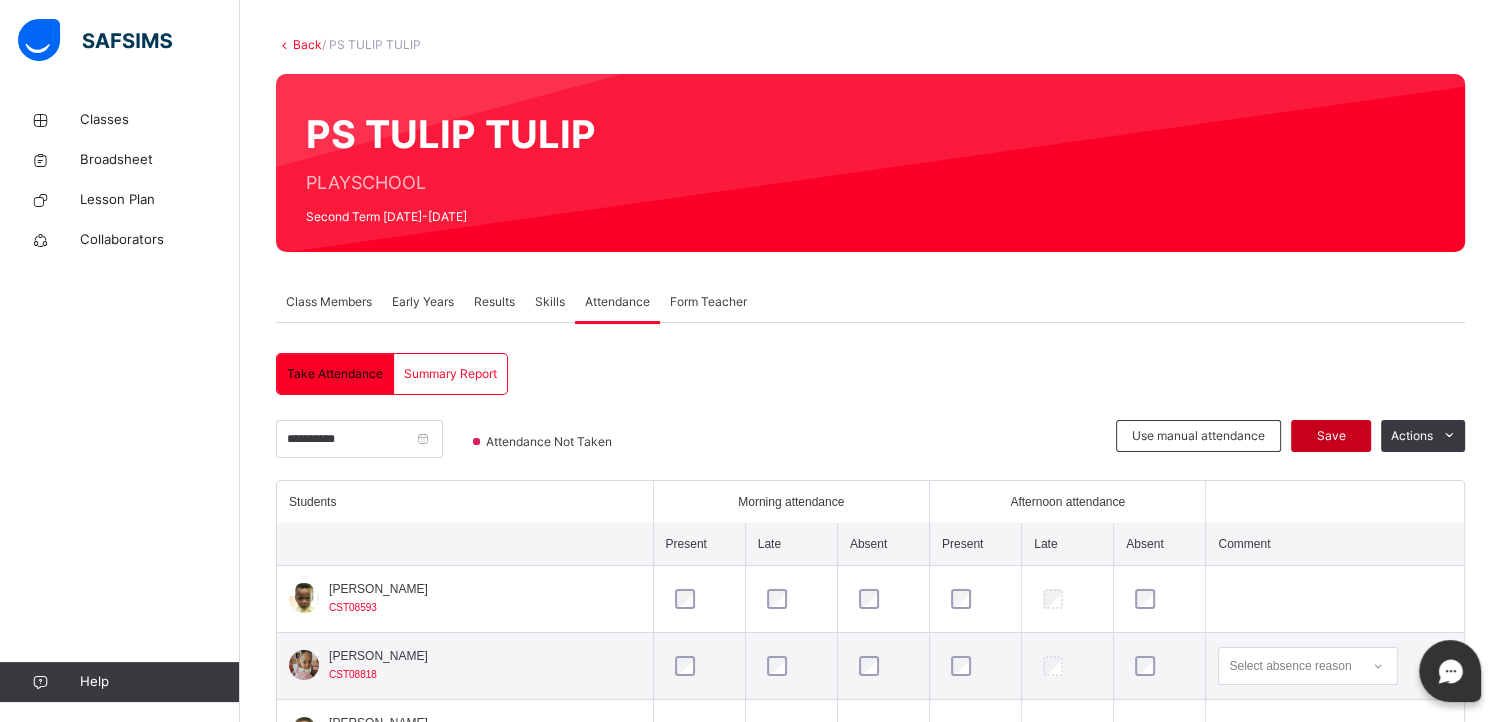 click on "Save" at bounding box center [1331, 436] 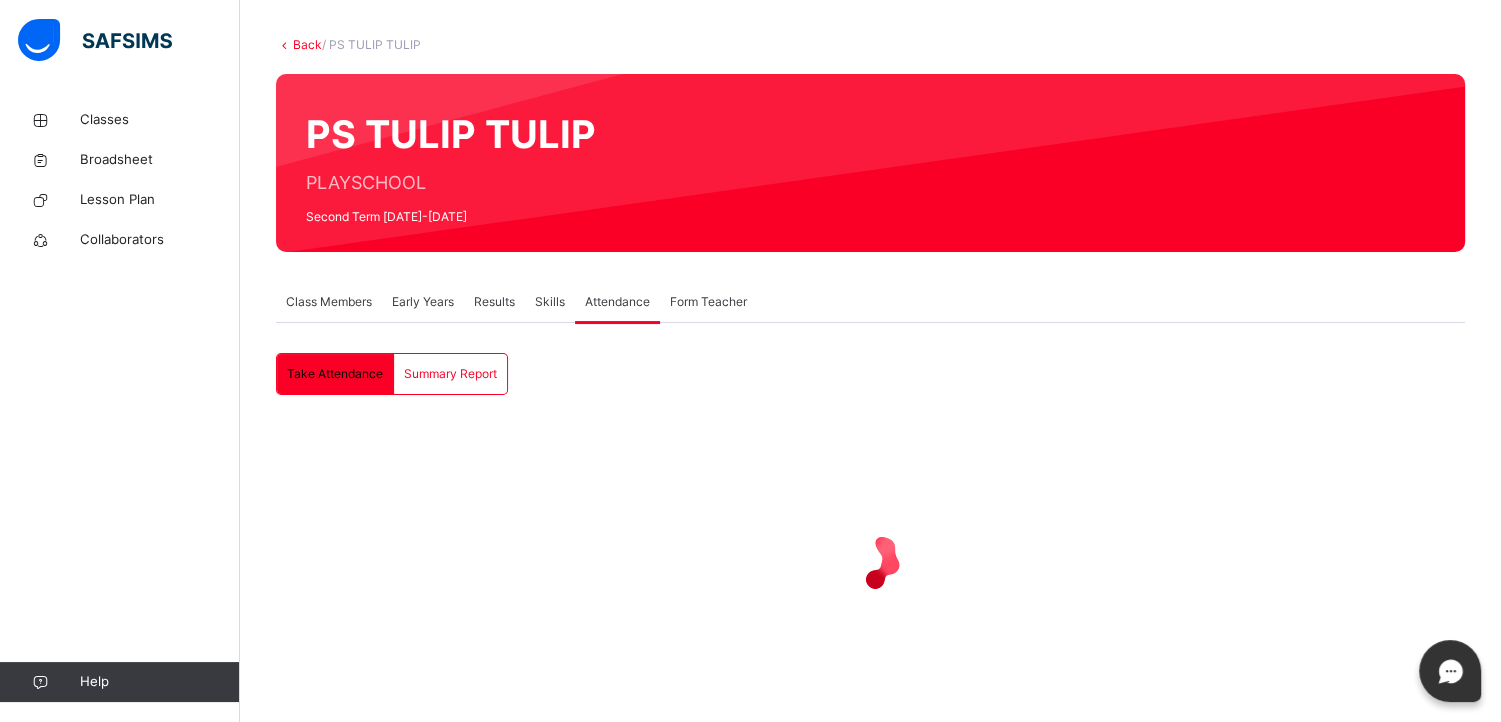 click at bounding box center [870, 560] 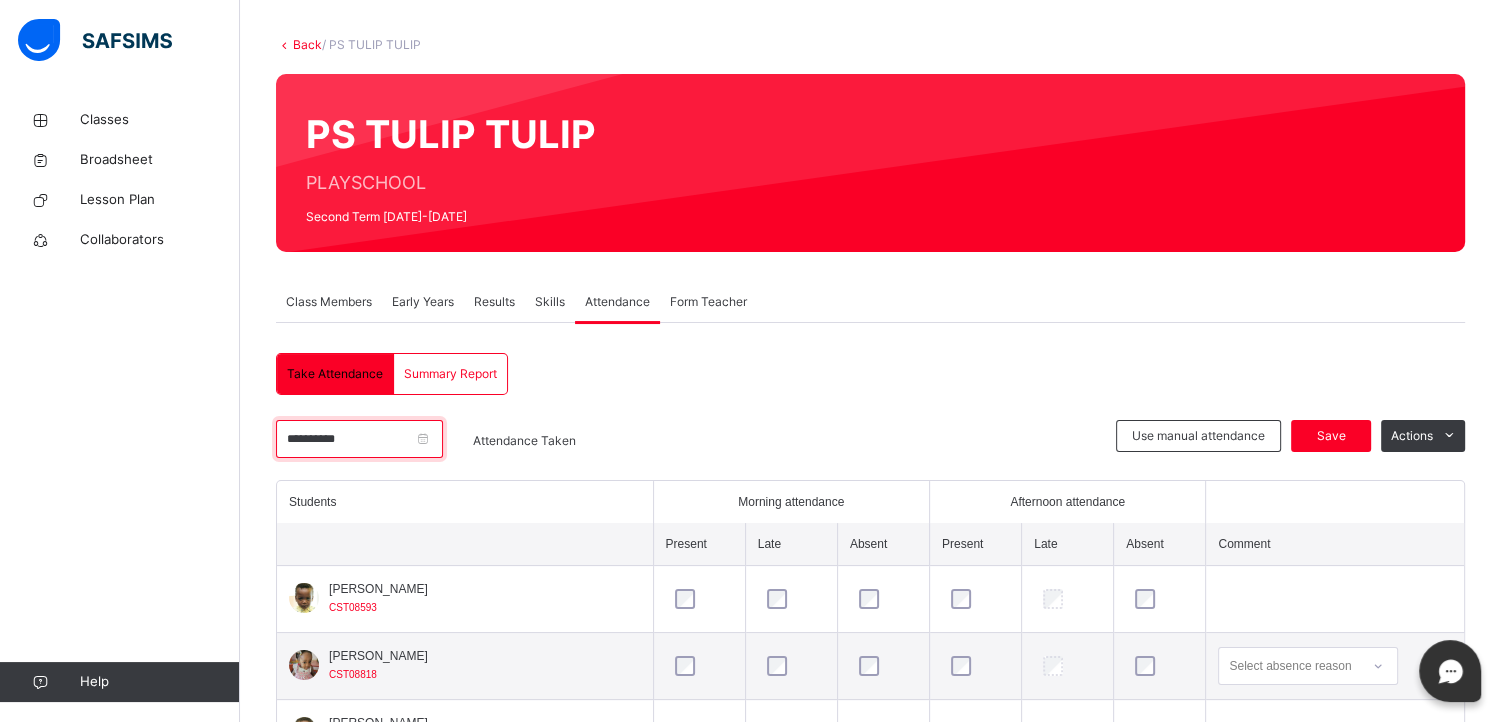 click on "**********" at bounding box center [359, 439] 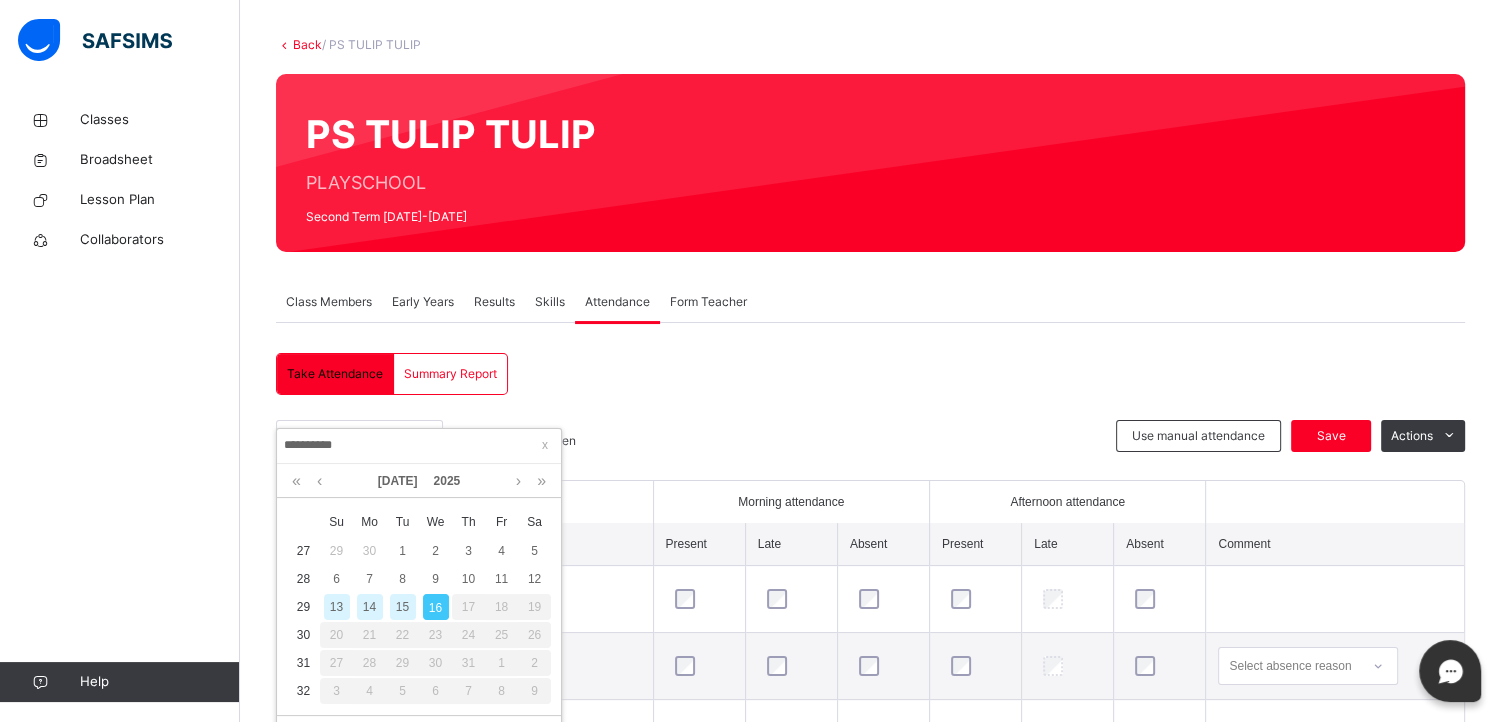 click on "22" at bounding box center (402, 635) 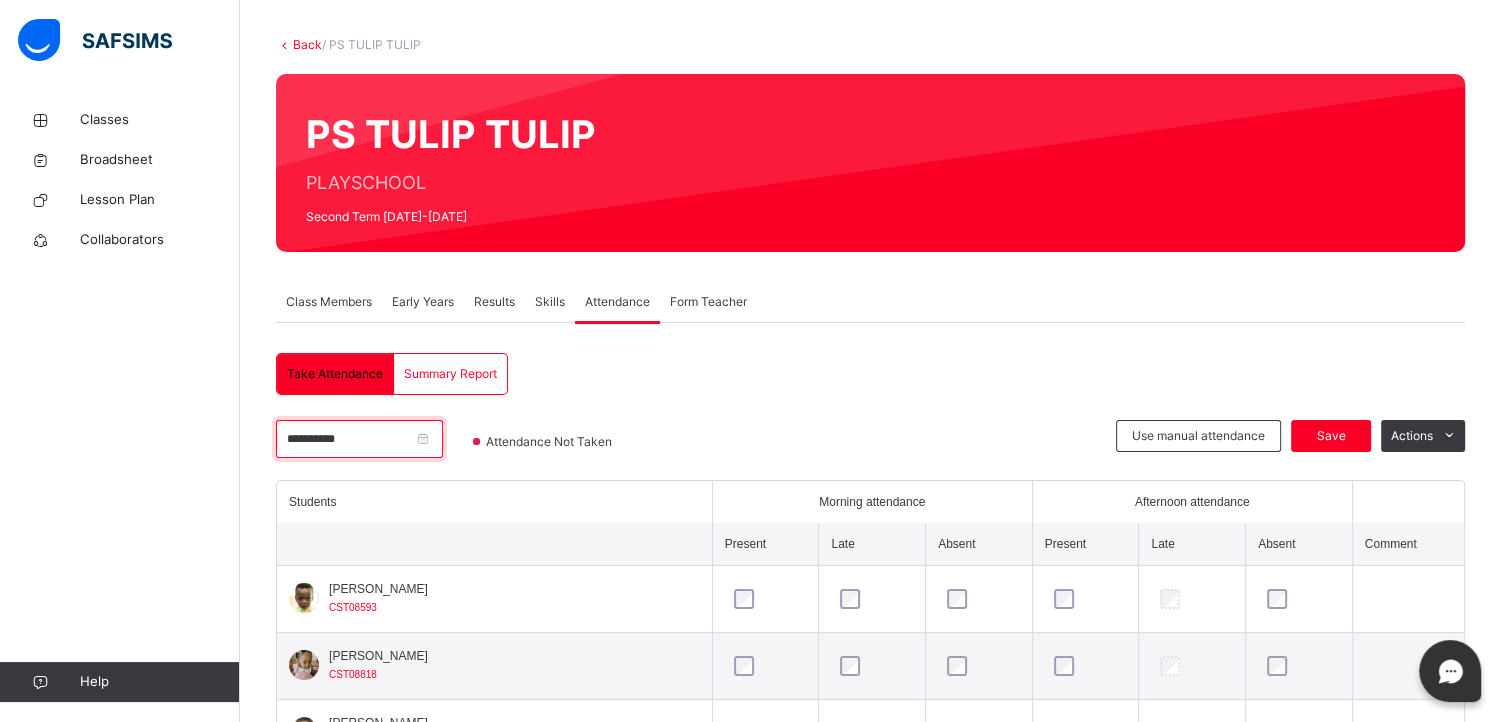 click on "**********" at bounding box center (359, 439) 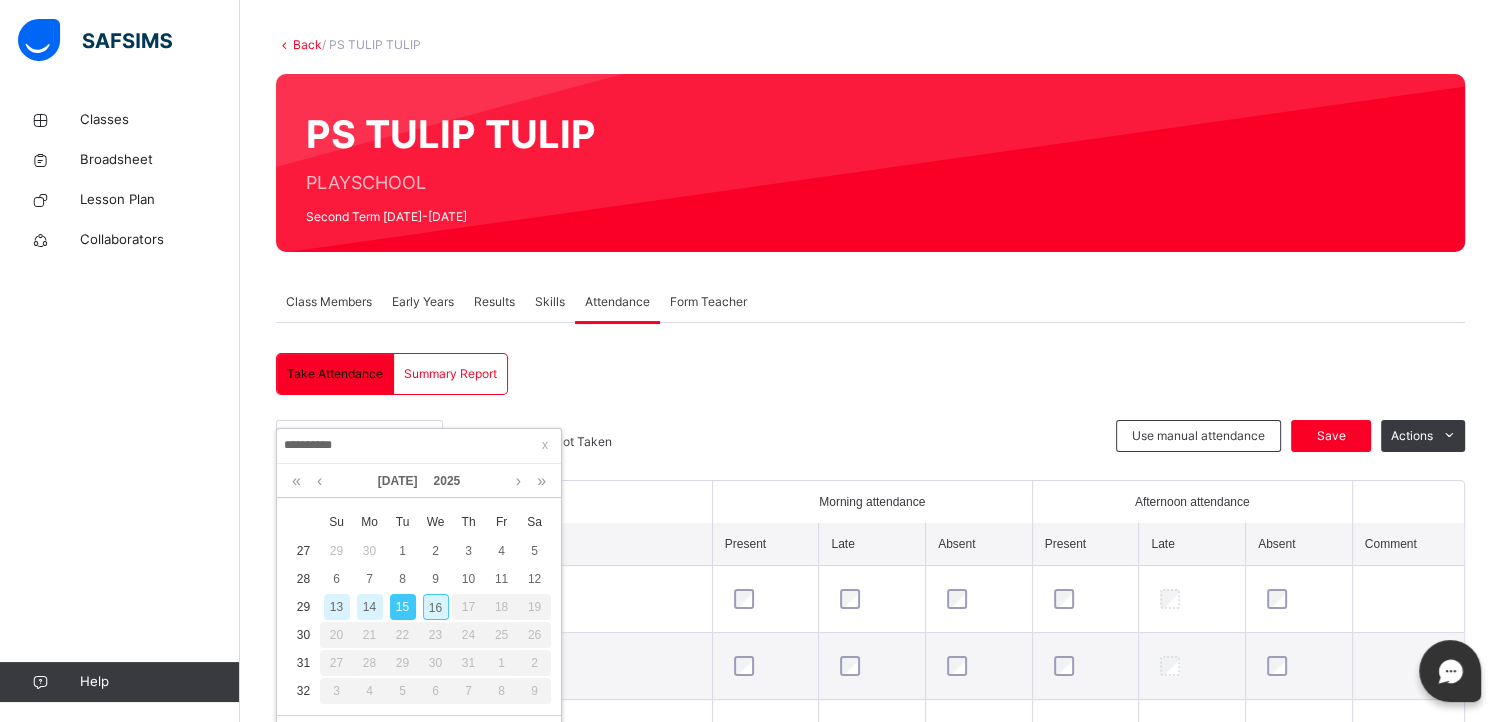 click on "14" at bounding box center (370, 607) 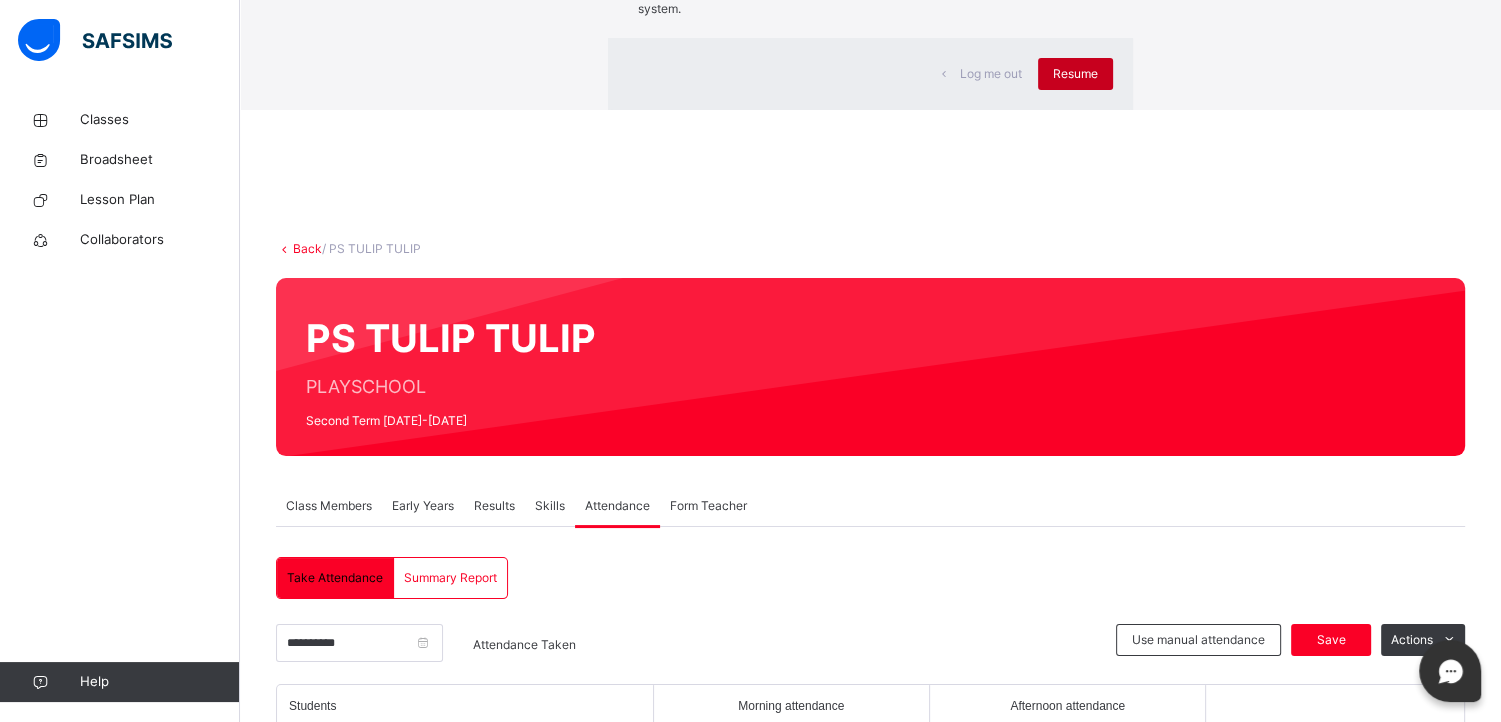 click on "Resume" at bounding box center (1075, 74) 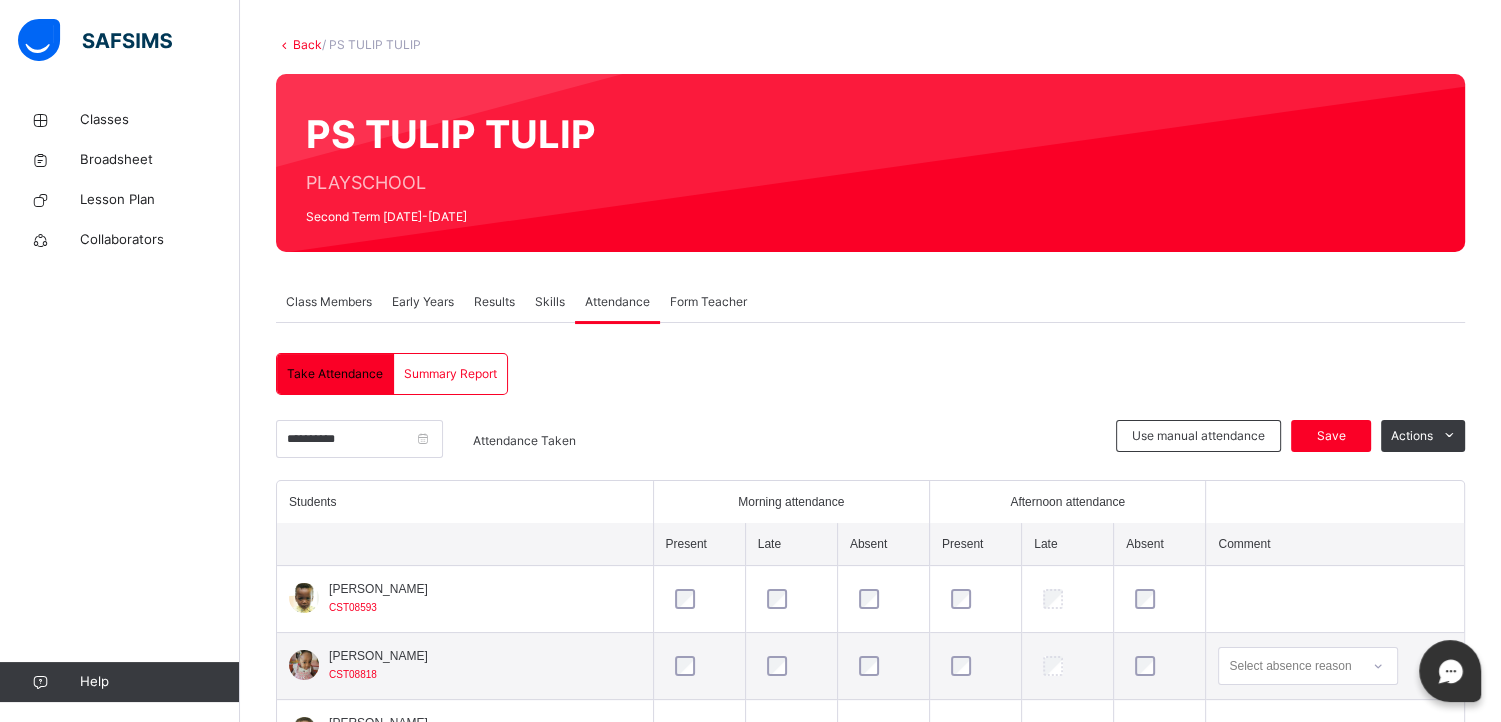 click on "Early Years" at bounding box center [423, 302] 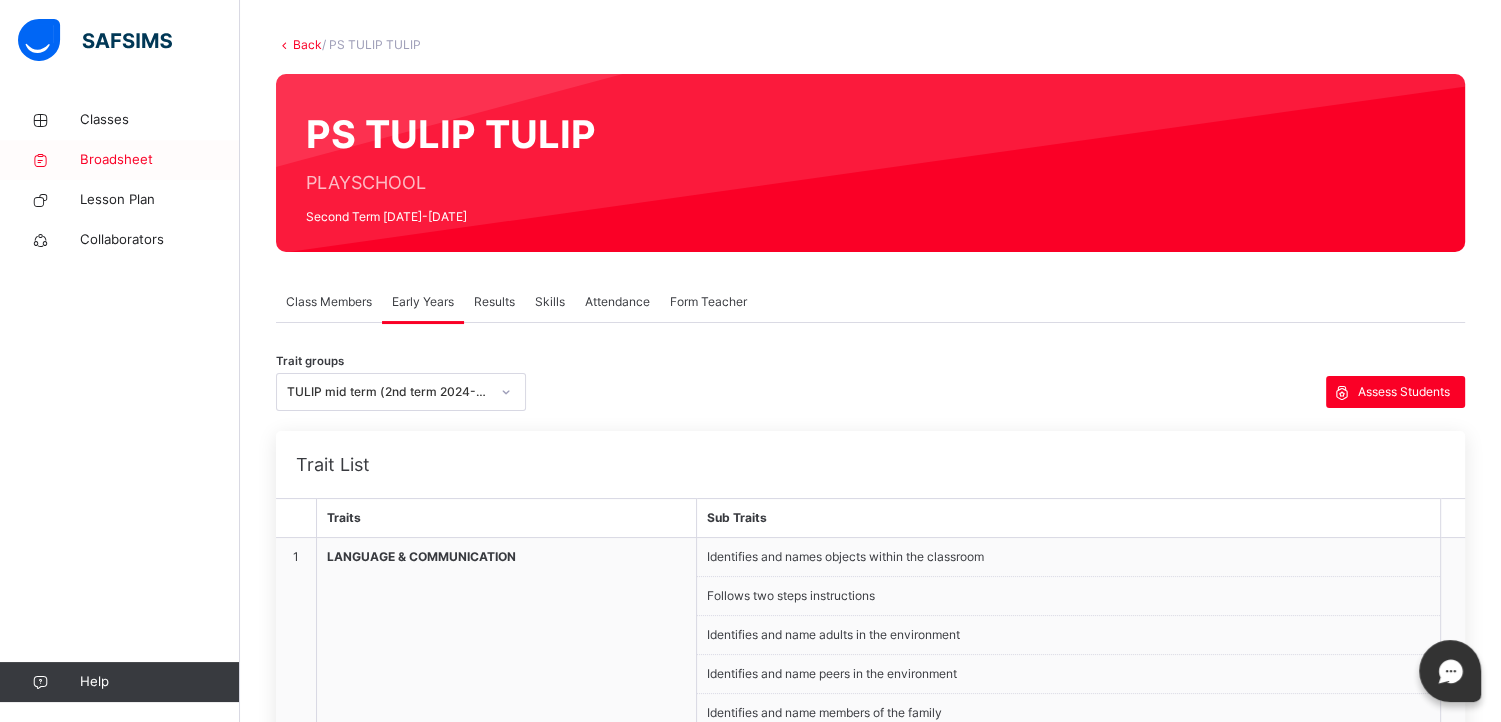 click on "Broadsheet" at bounding box center (160, 160) 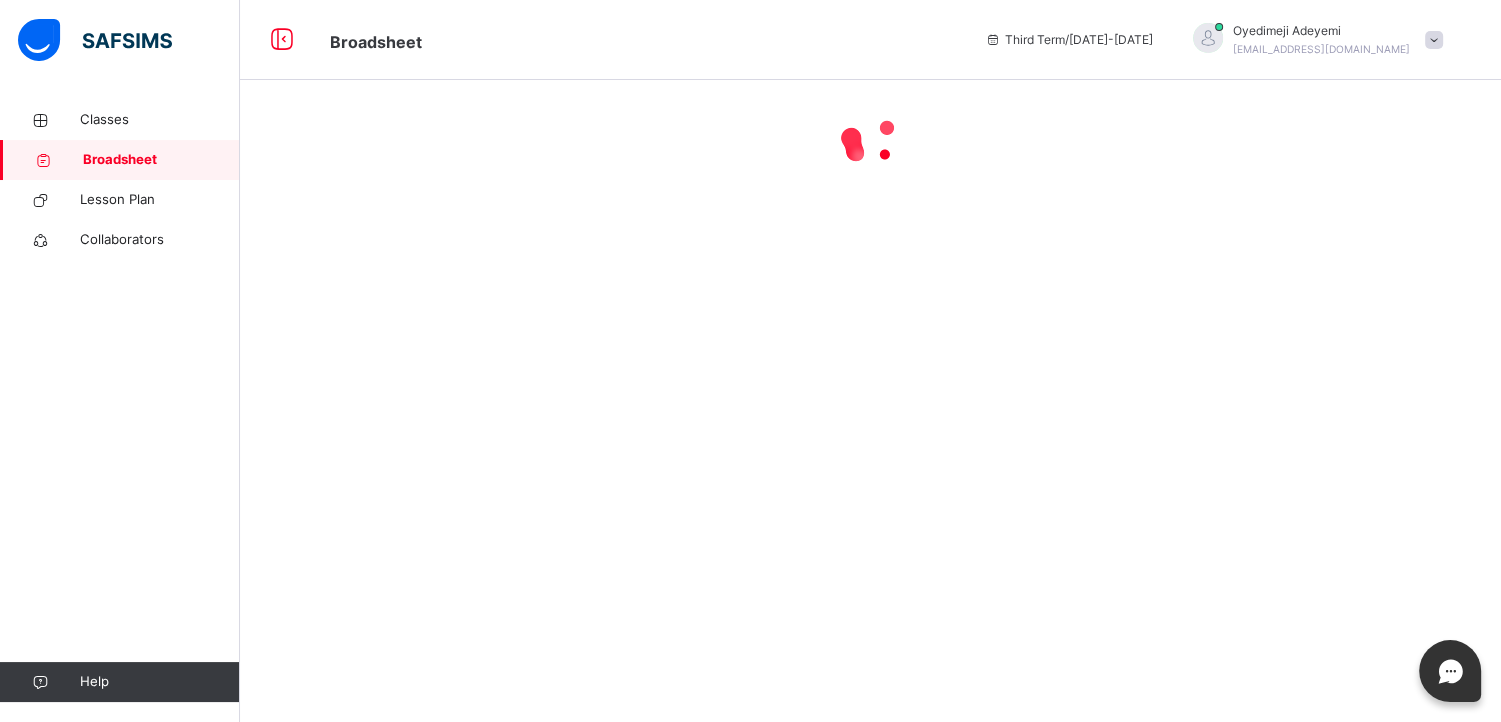 scroll, scrollTop: 0, scrollLeft: 0, axis: both 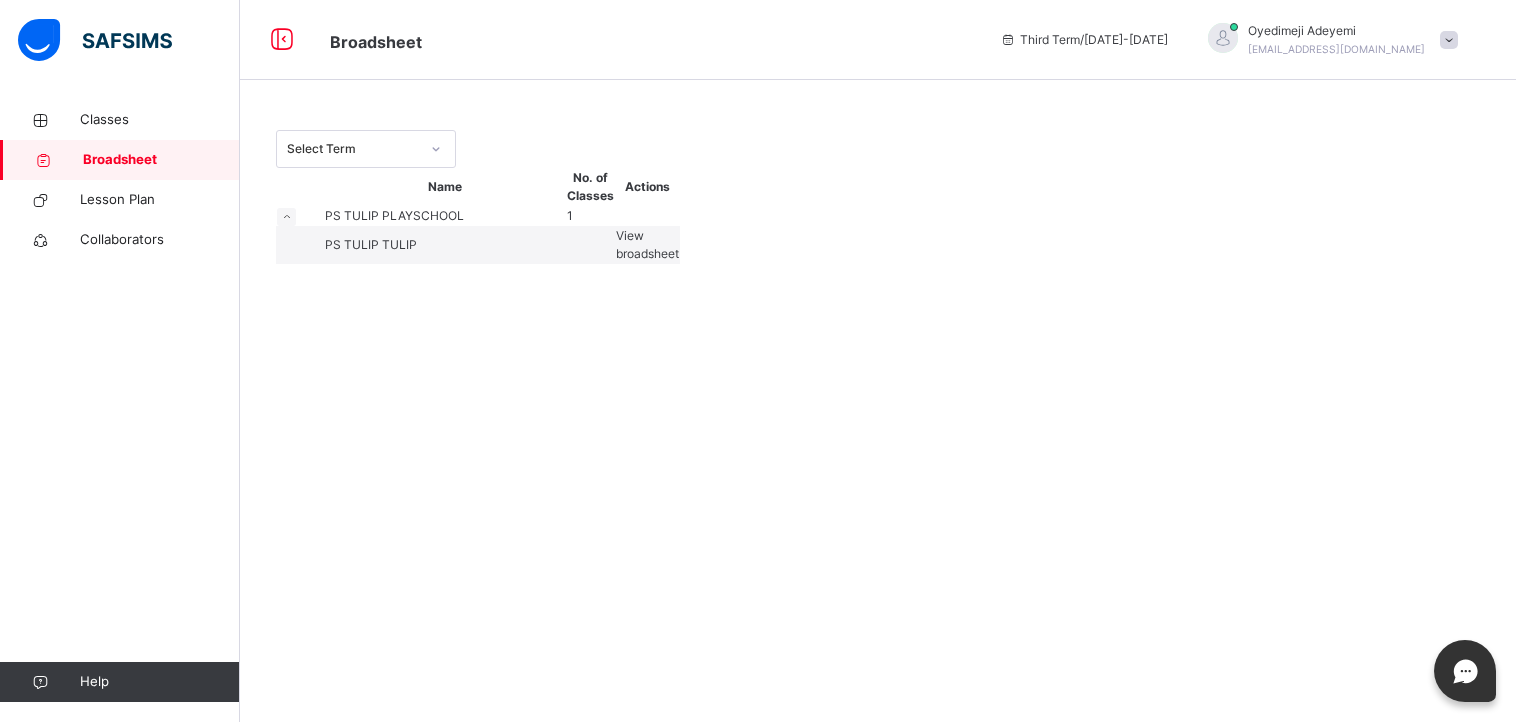 click on "View broadsheet" at bounding box center [647, 244] 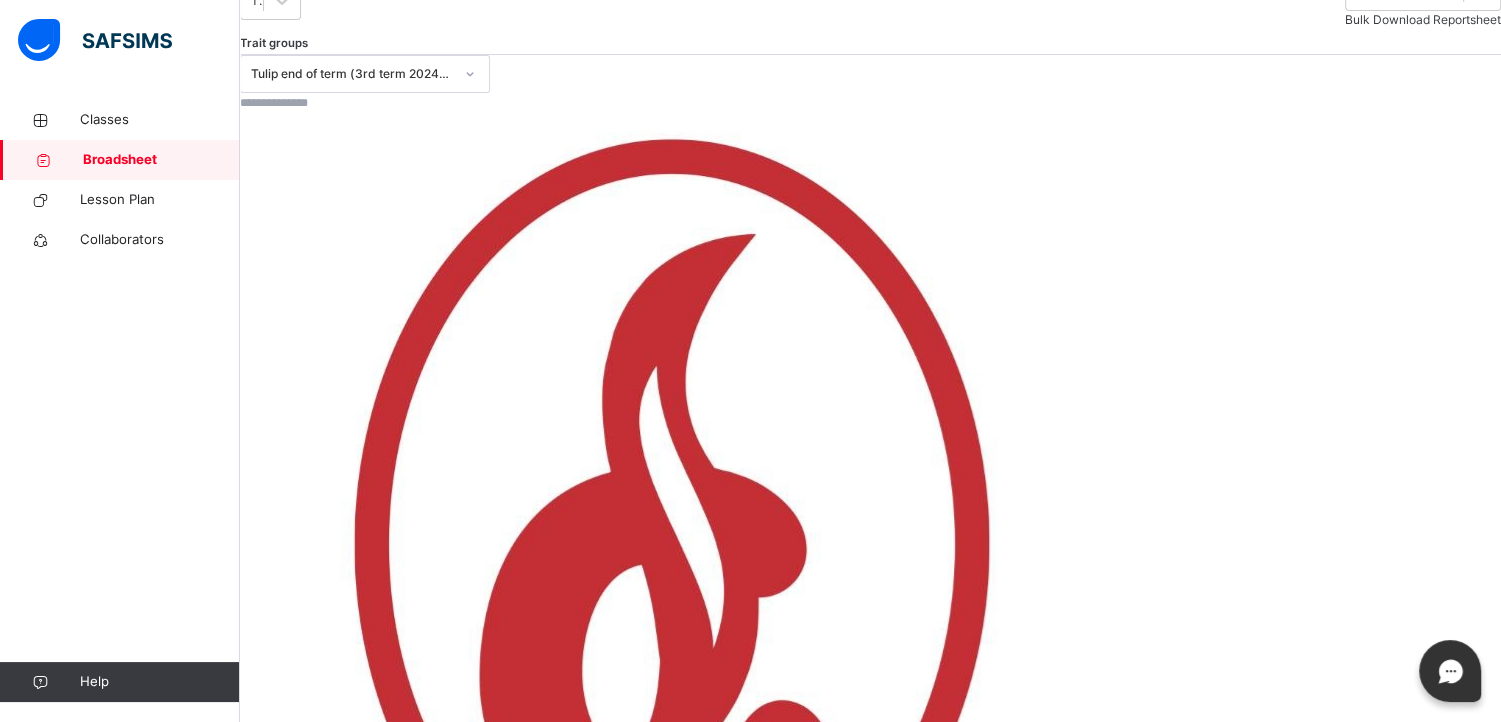scroll, scrollTop: 256, scrollLeft: 0, axis: vertical 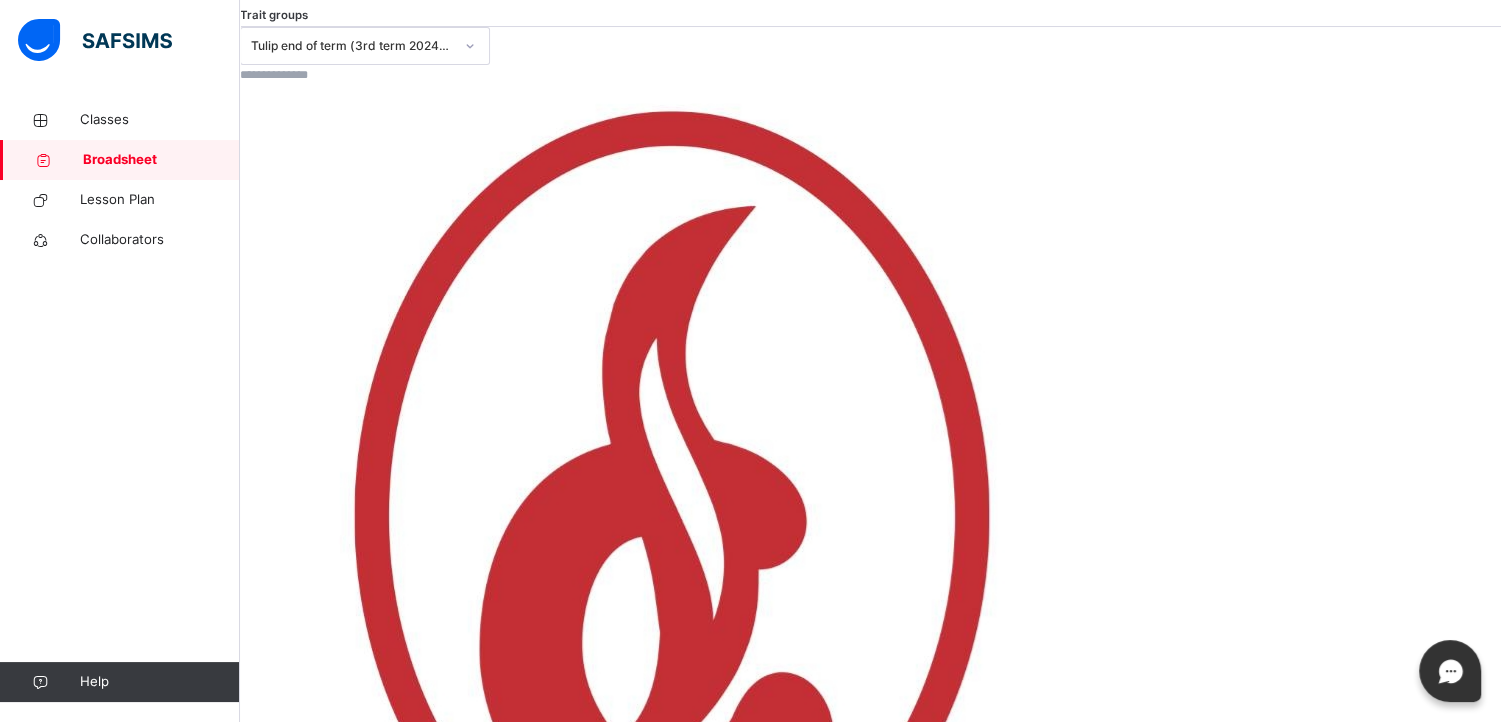 click on "View Reportsheet" at bounding box center (290, 1713) 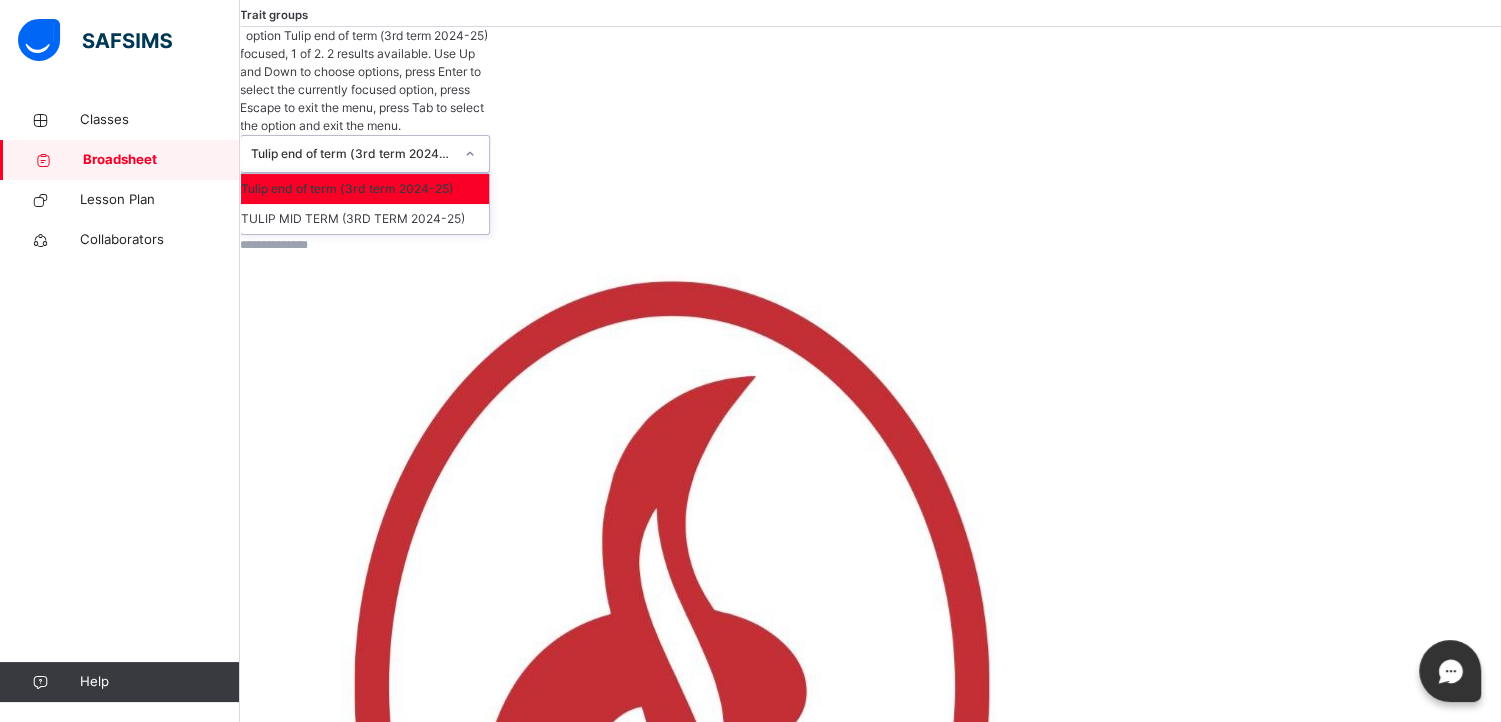 click 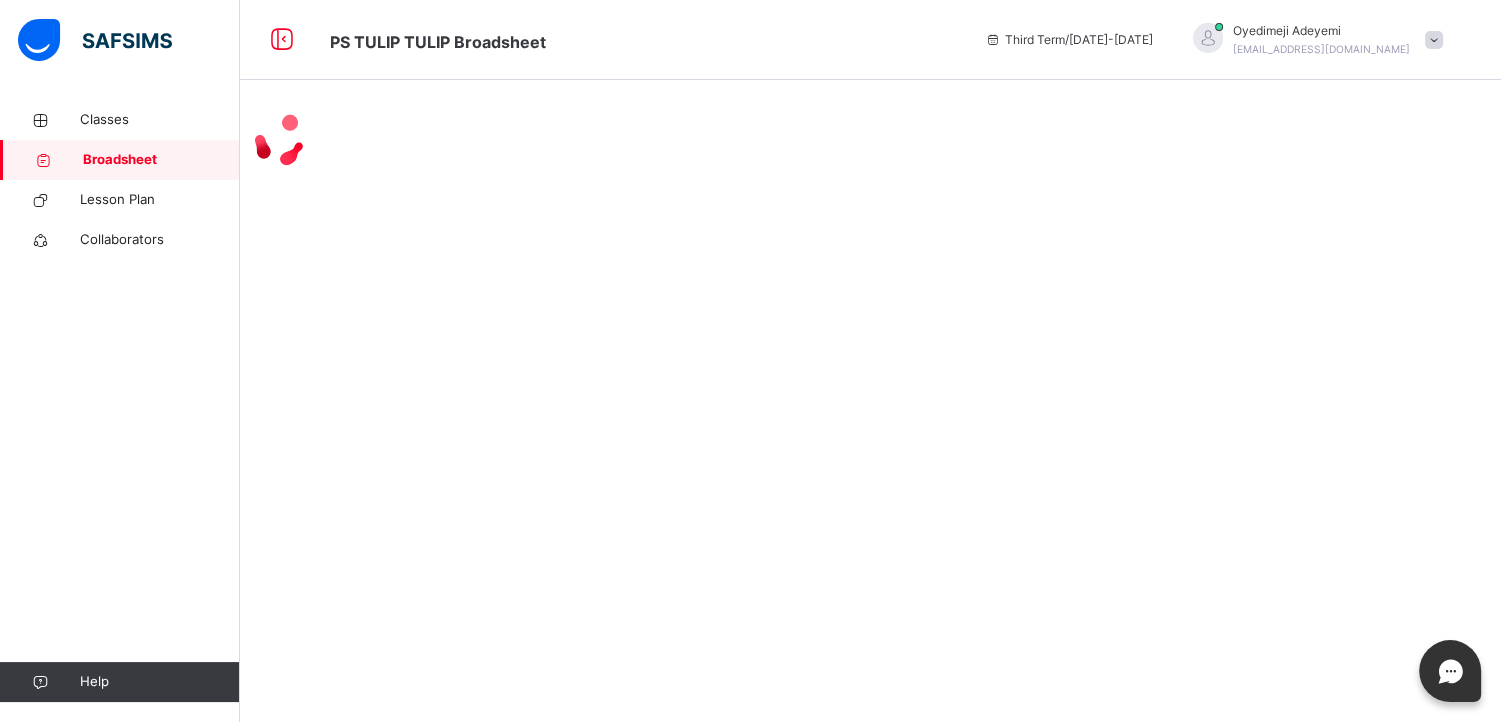 scroll, scrollTop: 0, scrollLeft: 0, axis: both 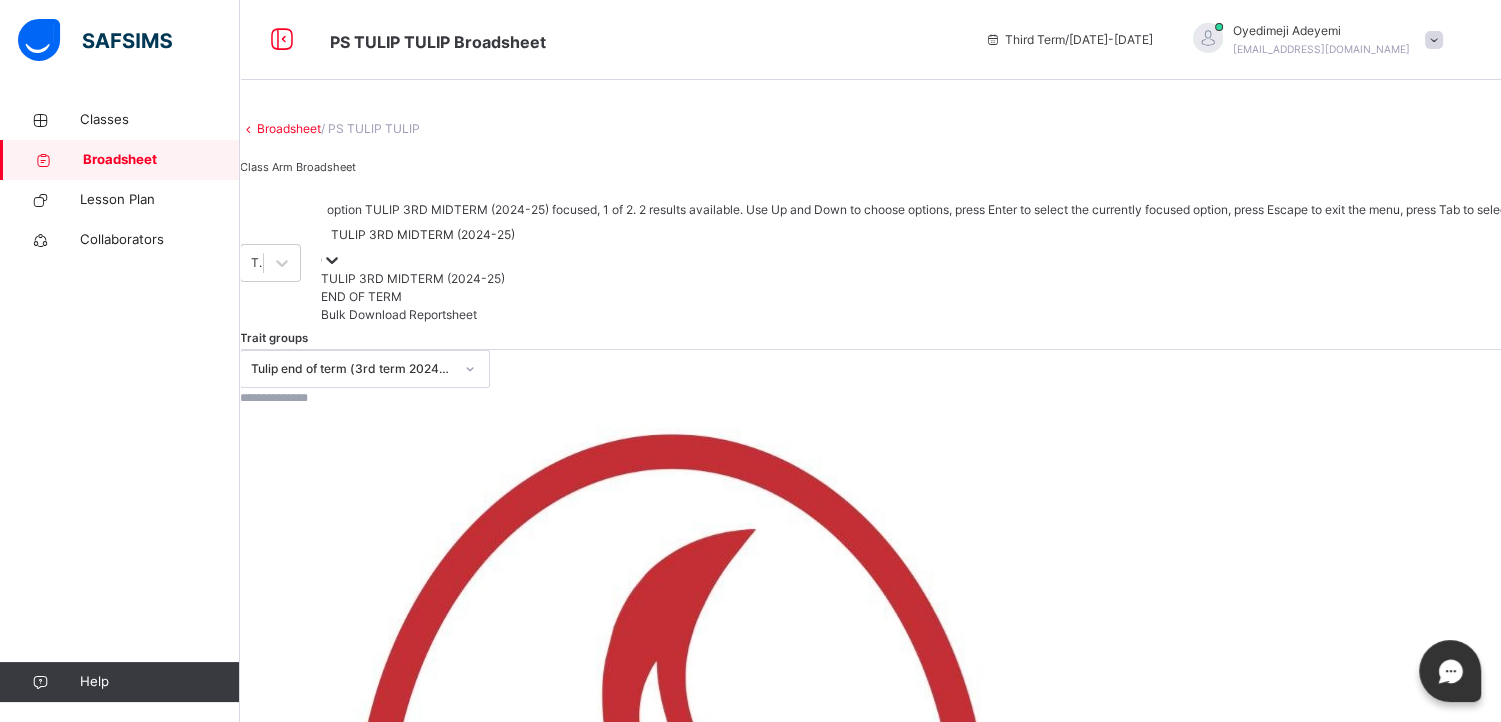 click on "TULIP 3RD MIDTERM (2024-25)" at bounding box center [423, 235] 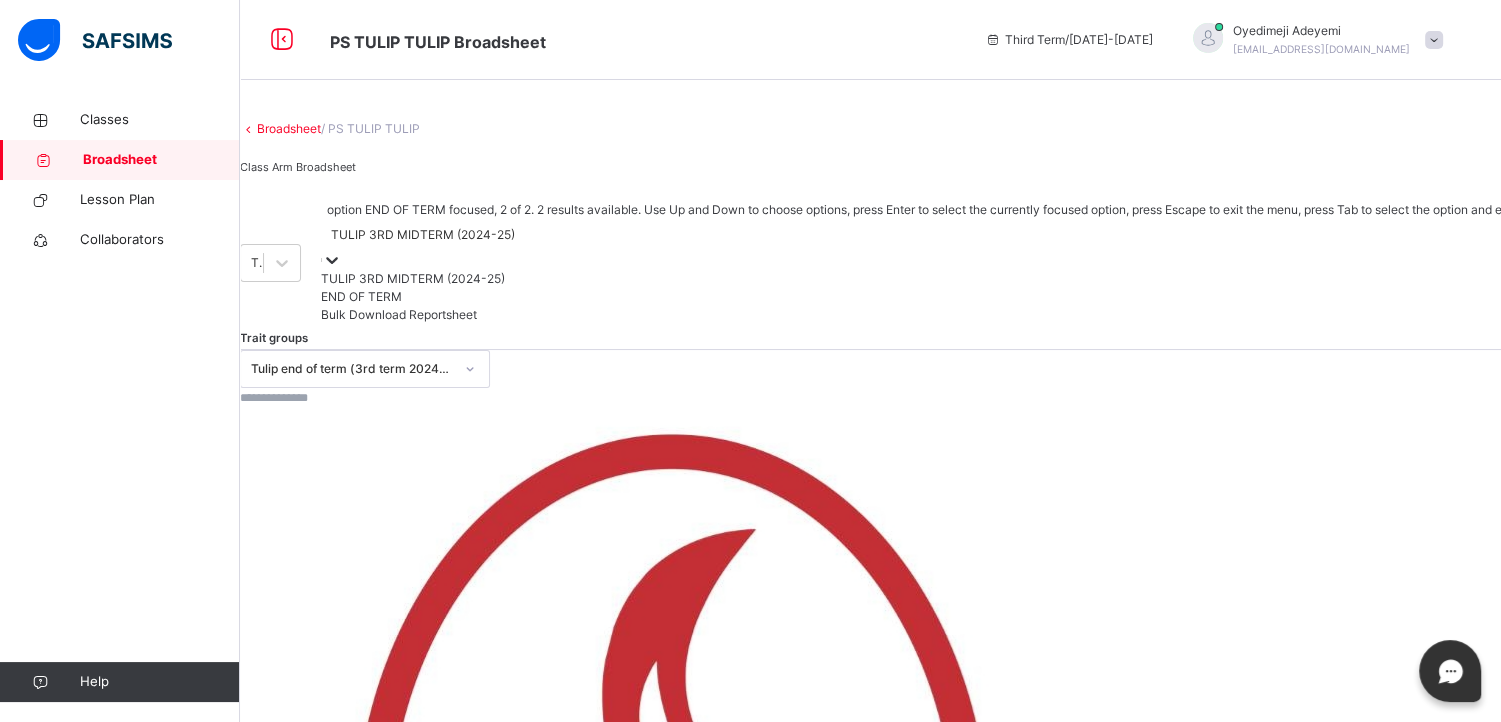 click on "END OF TERM" at bounding box center [947, 297] 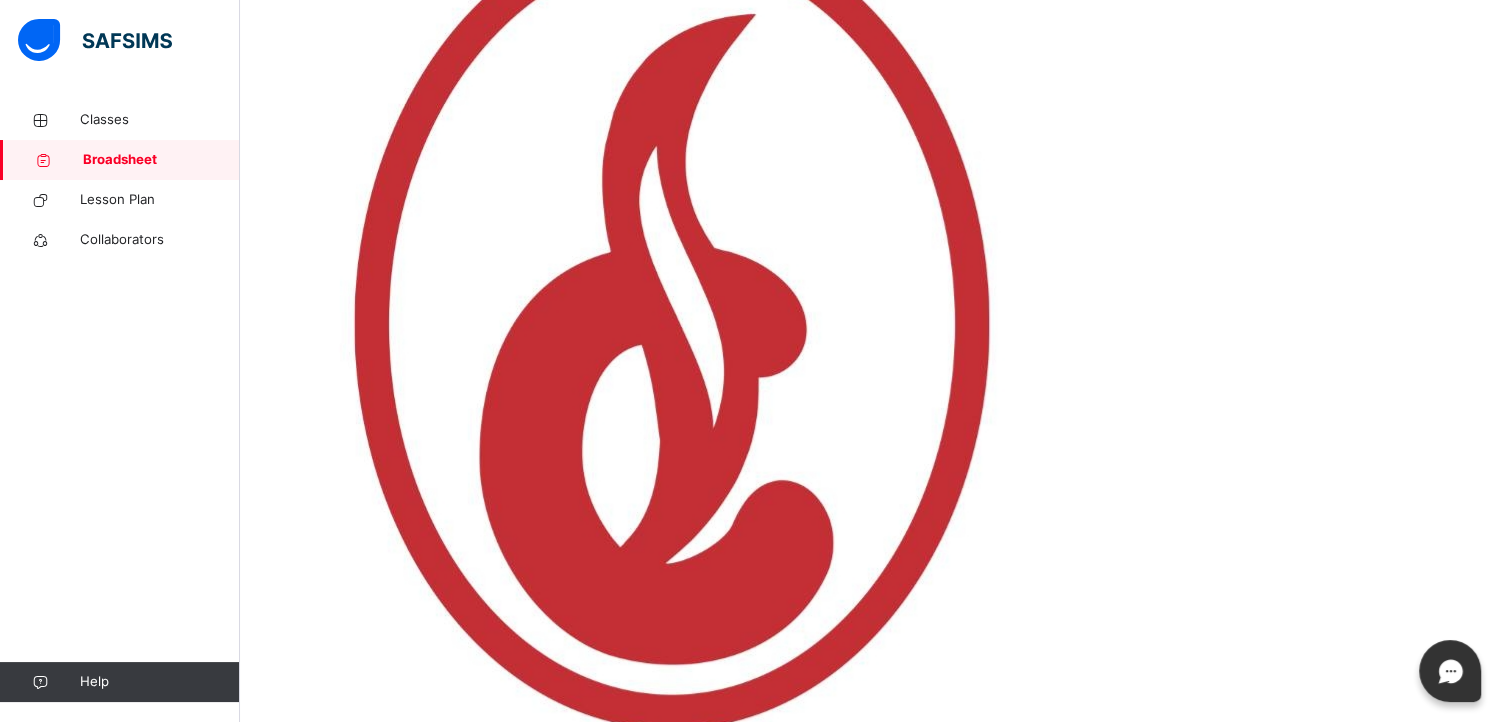 scroll, scrollTop: 484, scrollLeft: 0, axis: vertical 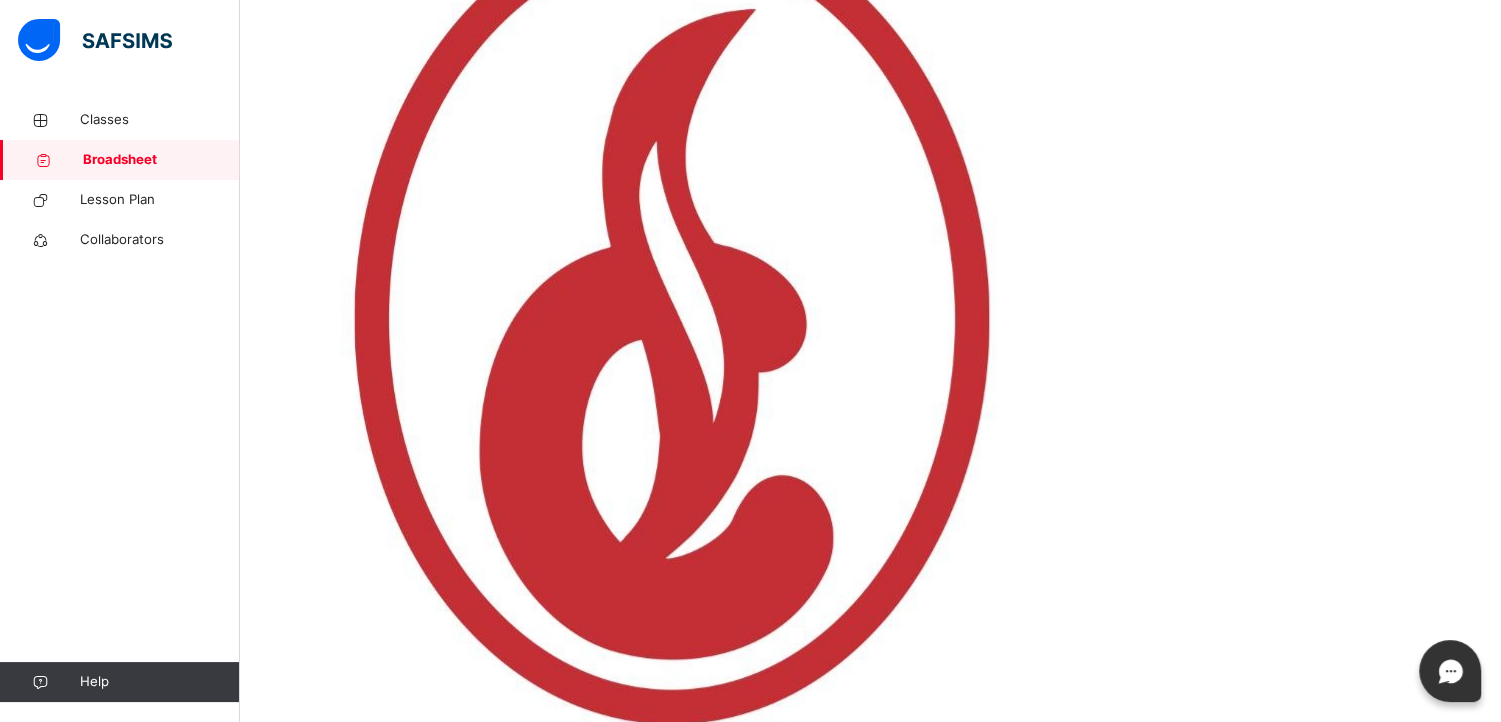 click on "View Reportsheet" at bounding box center [290, 1516] 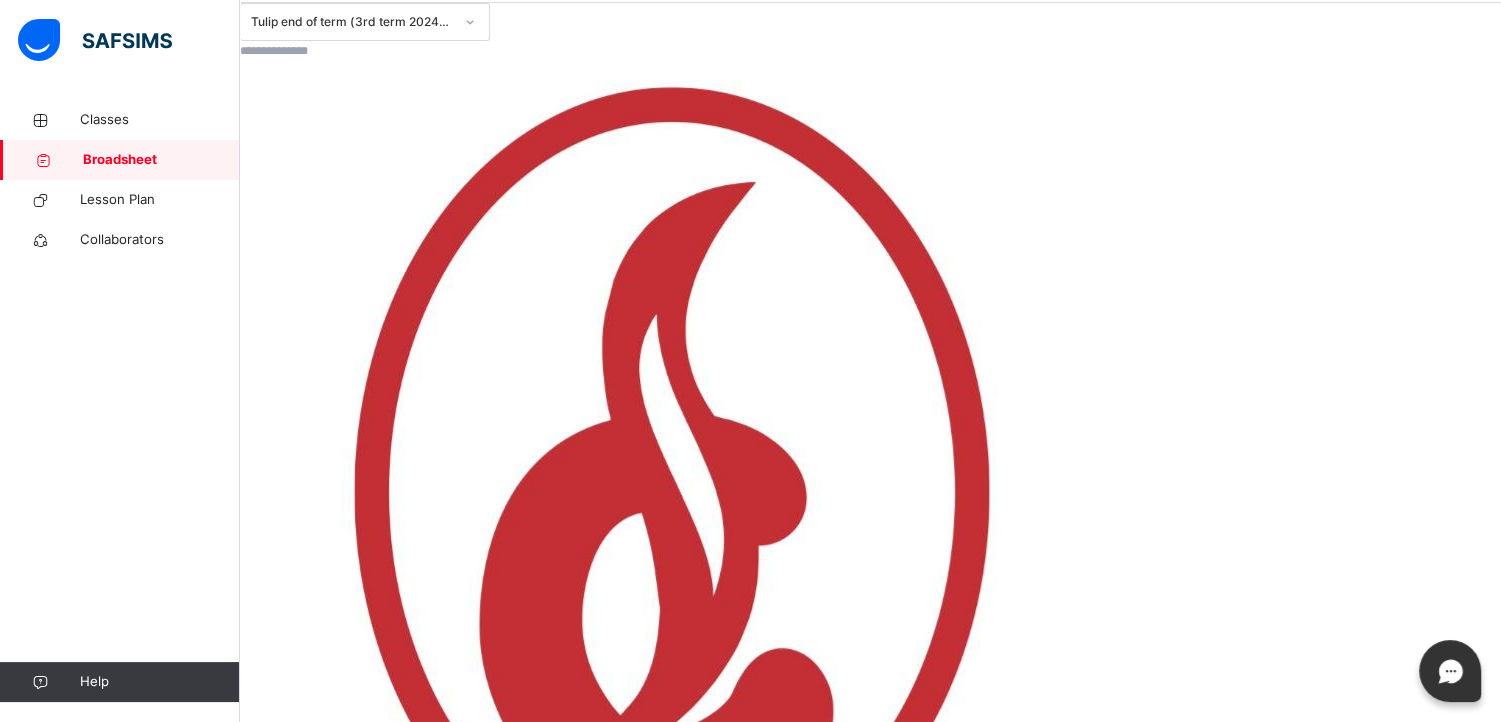 click on "×" at bounding box center (1103, -443) 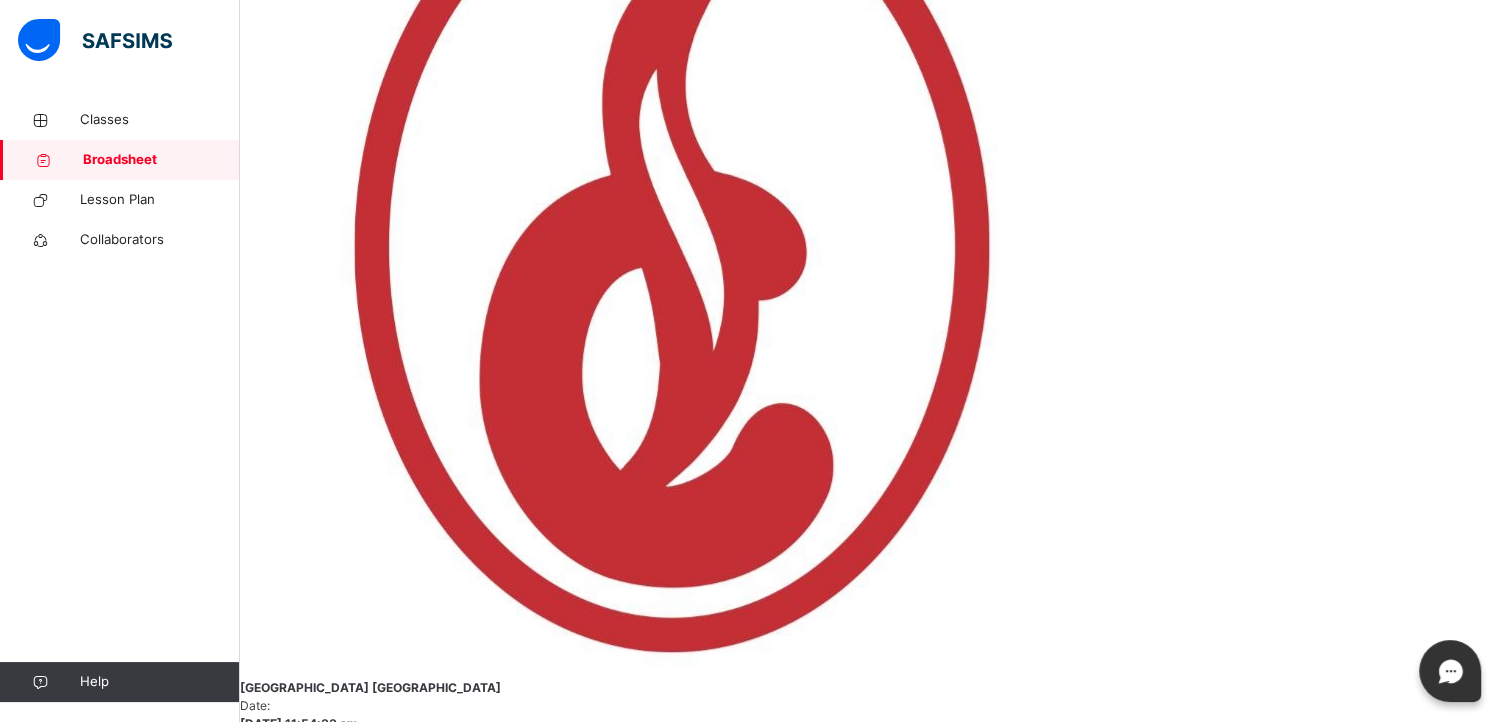 scroll, scrollTop: 526, scrollLeft: 0, axis: vertical 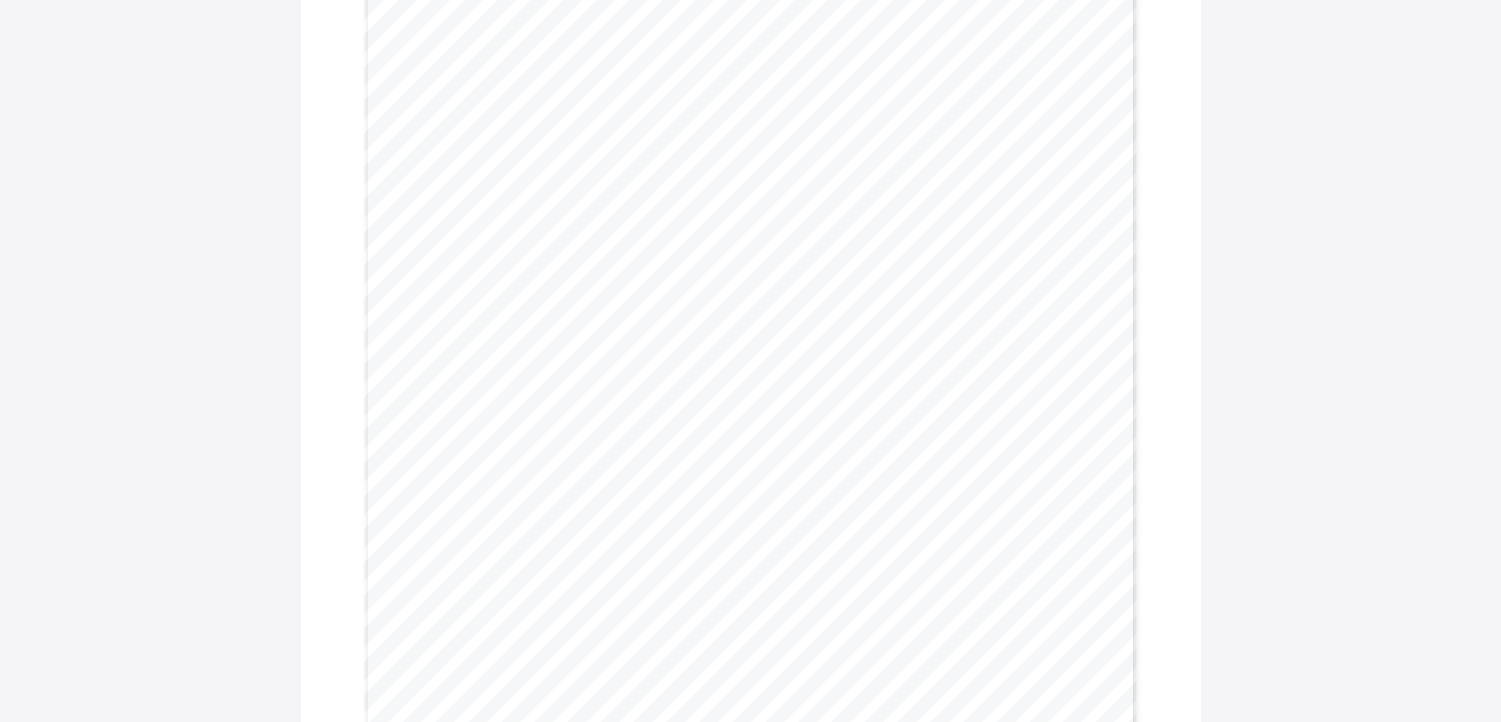 drag, startPoint x: 0, startPoint y: 0, endPoint x: 1396, endPoint y: 321, distance: 1432.4304 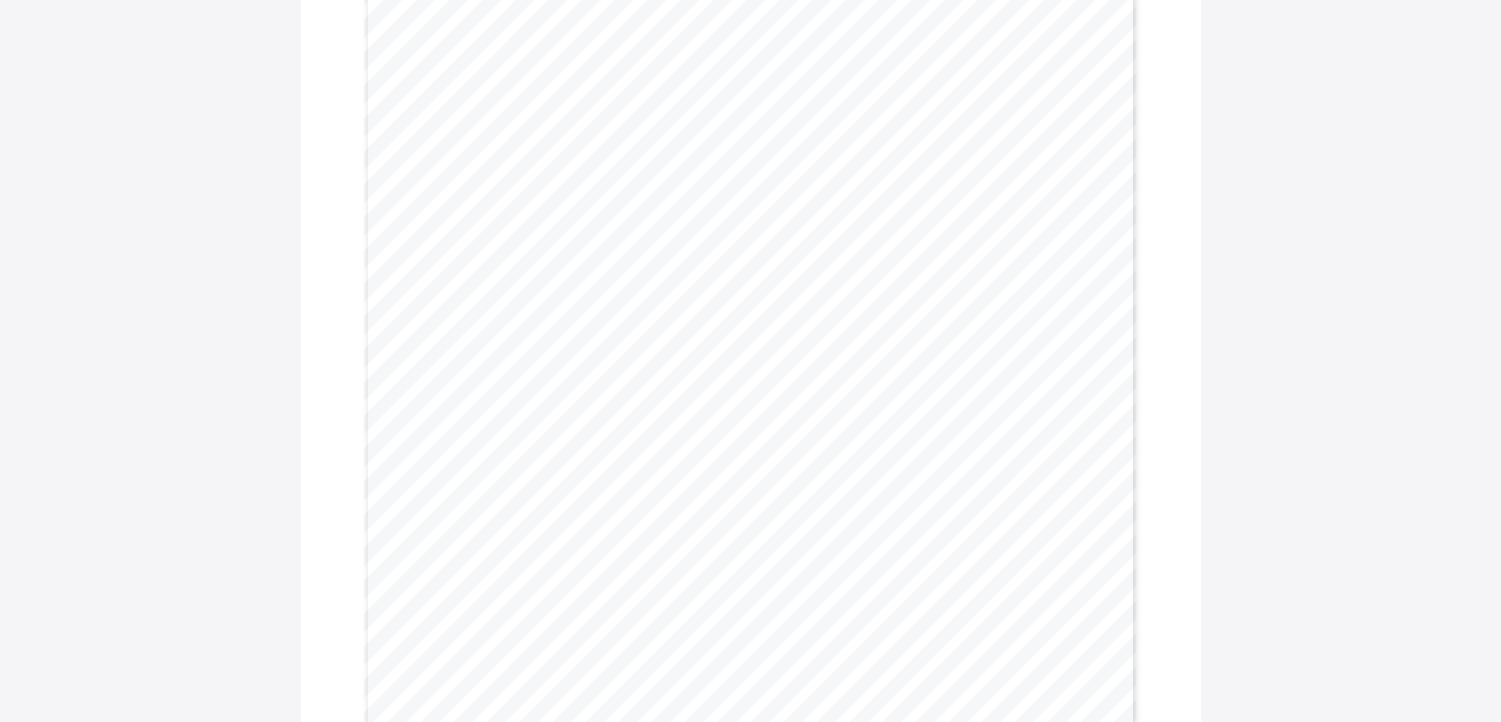 scroll, scrollTop: 600, scrollLeft: 0, axis: vertical 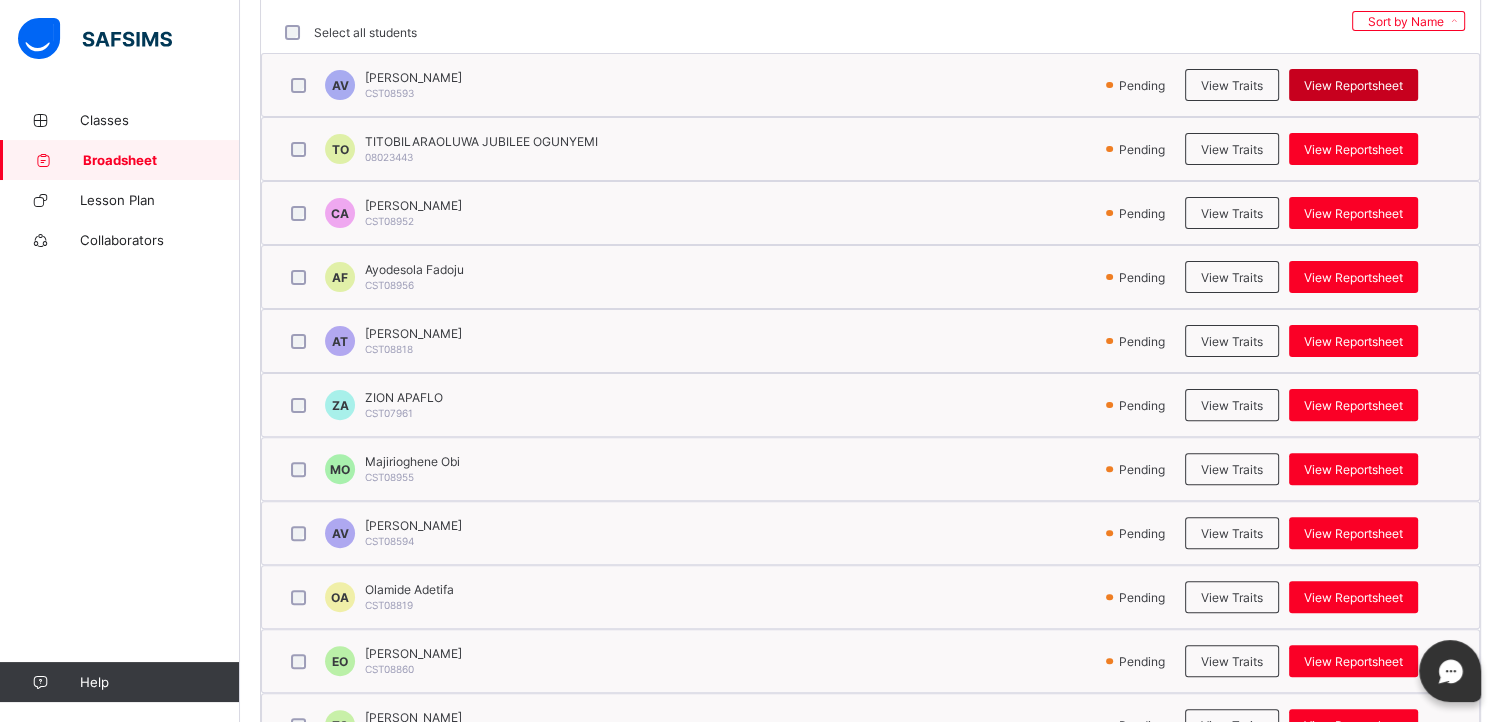click on "View Reportsheet" at bounding box center [1353, 85] 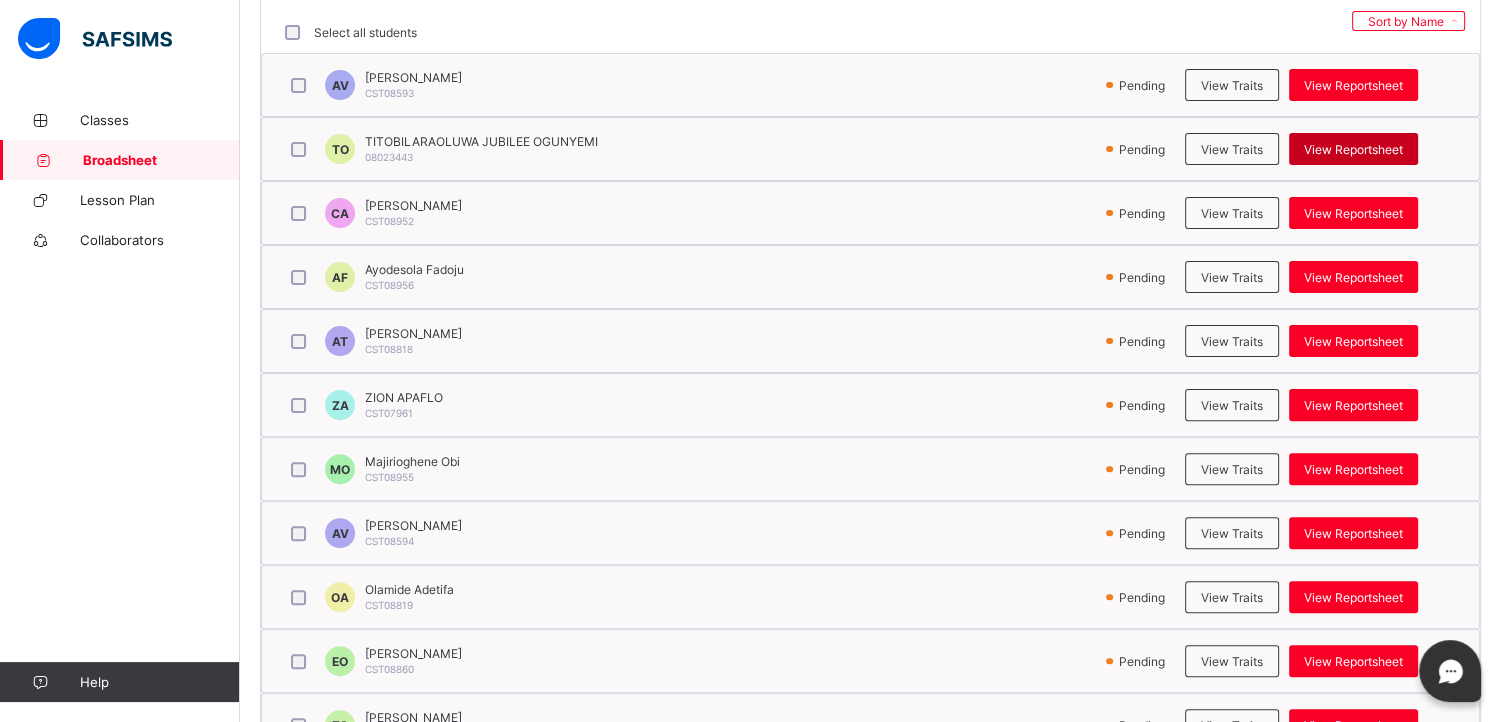 click on "View Reportsheet" at bounding box center (1353, 149) 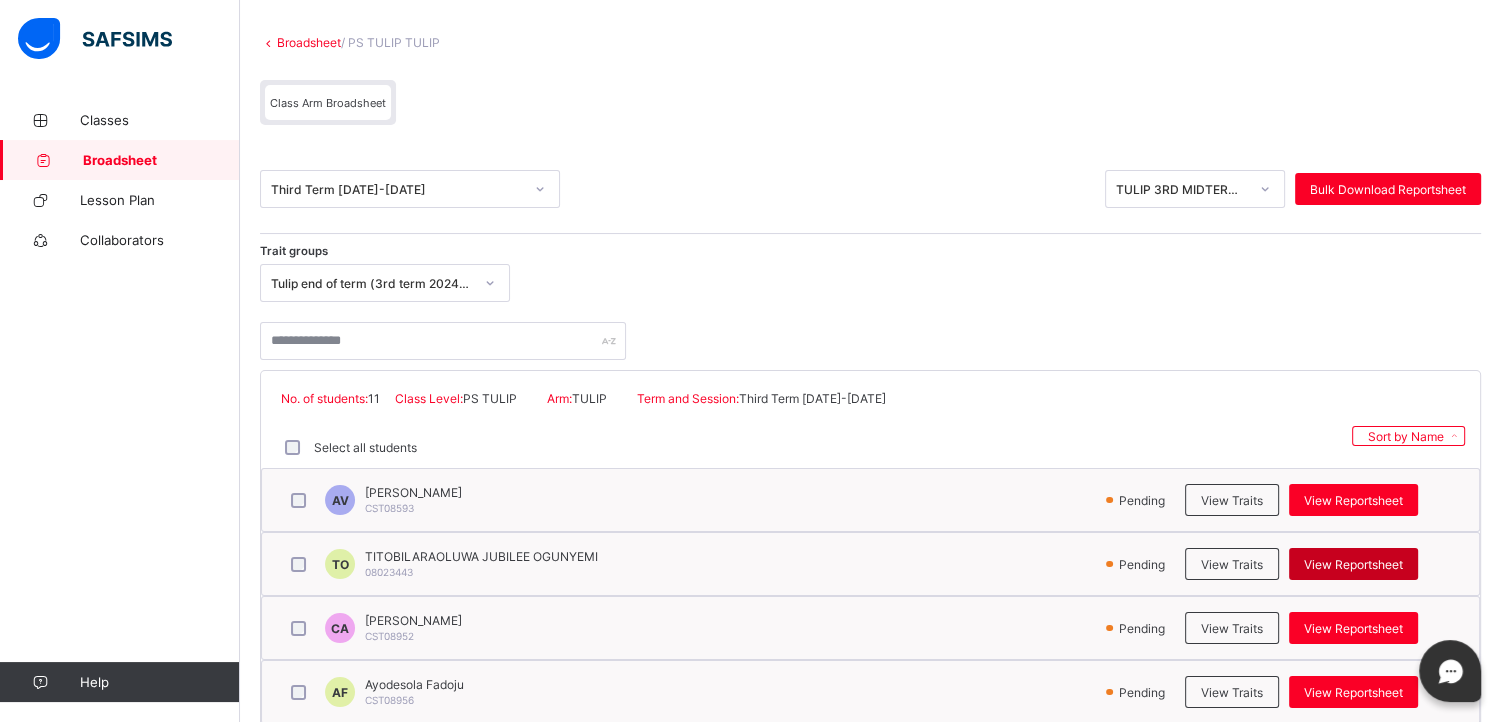 scroll, scrollTop: 80, scrollLeft: 0, axis: vertical 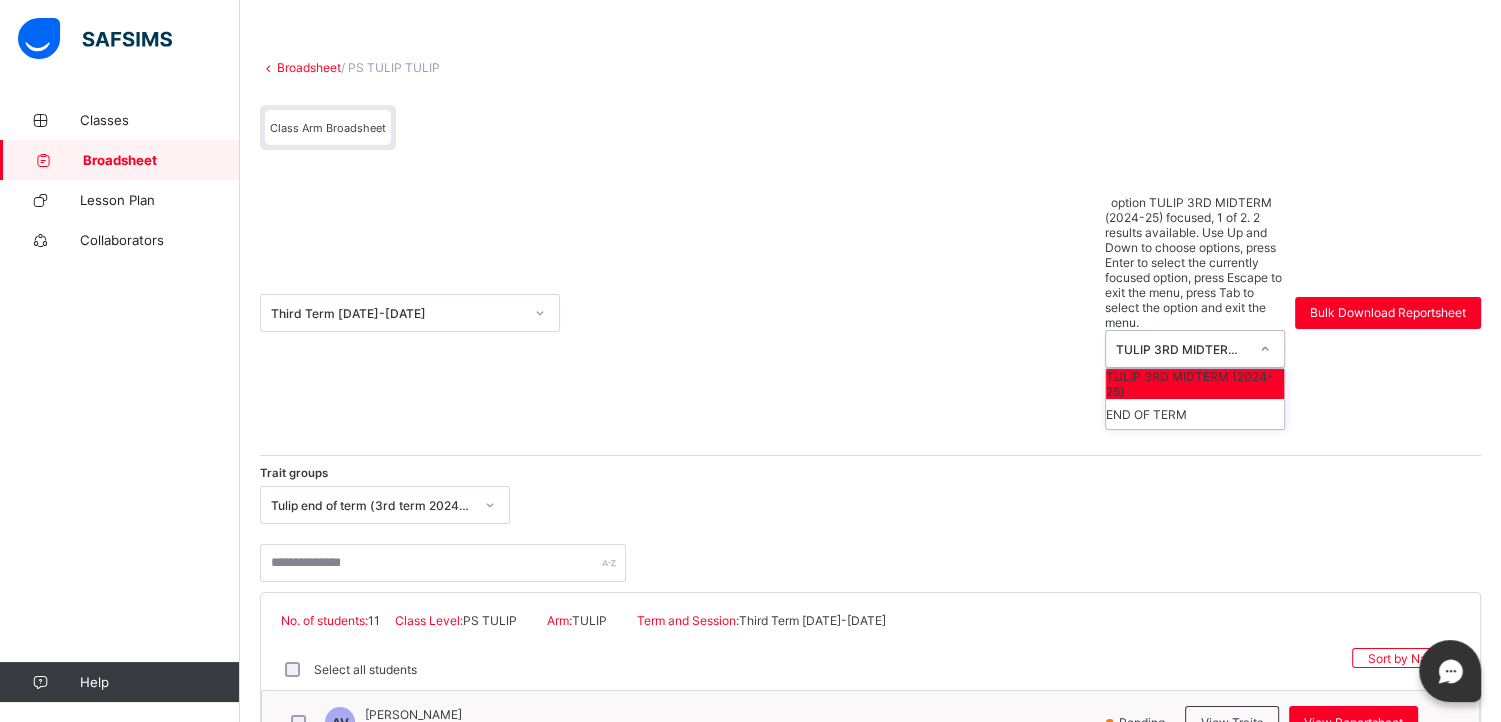 click on "TULIP 3RD MIDTERM (2024-25)" at bounding box center [1182, 349] 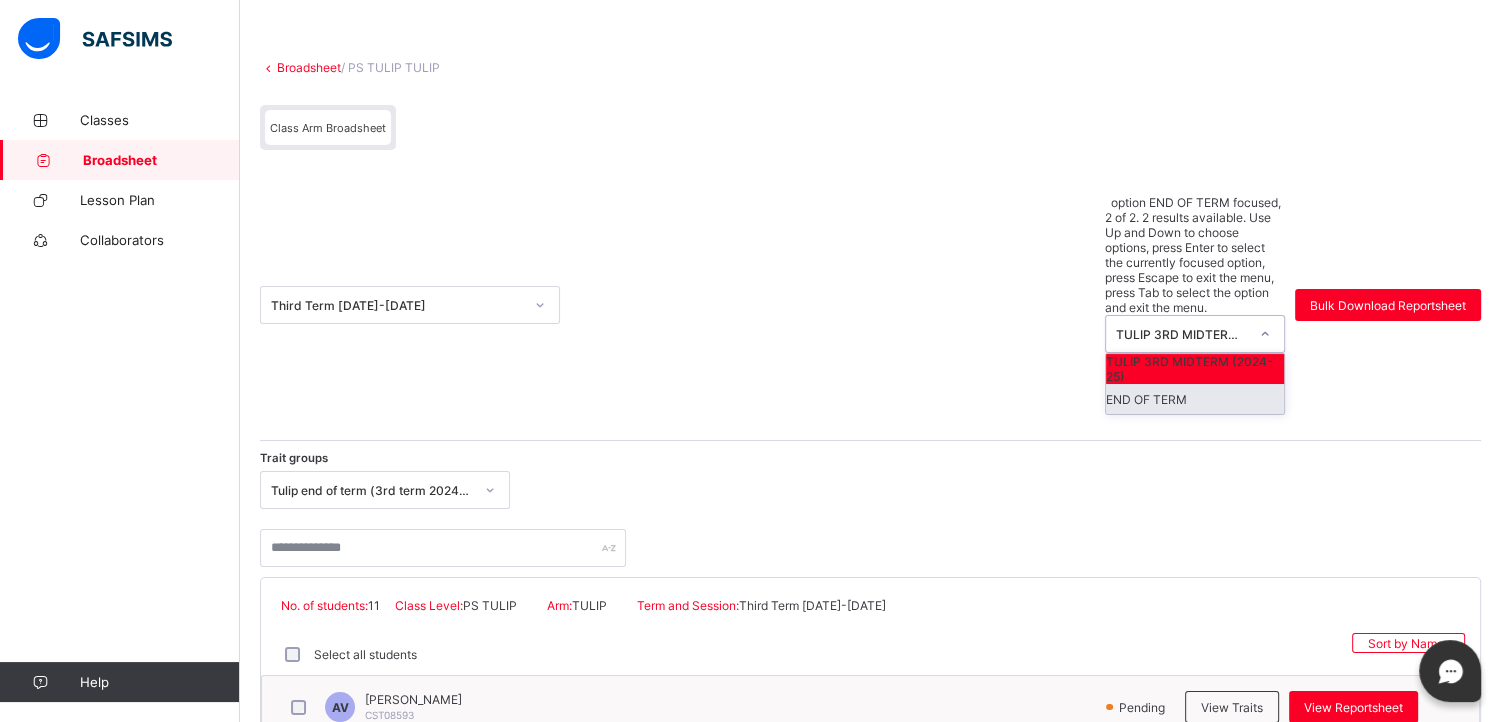 click on "END OF TERM" at bounding box center (1195, 399) 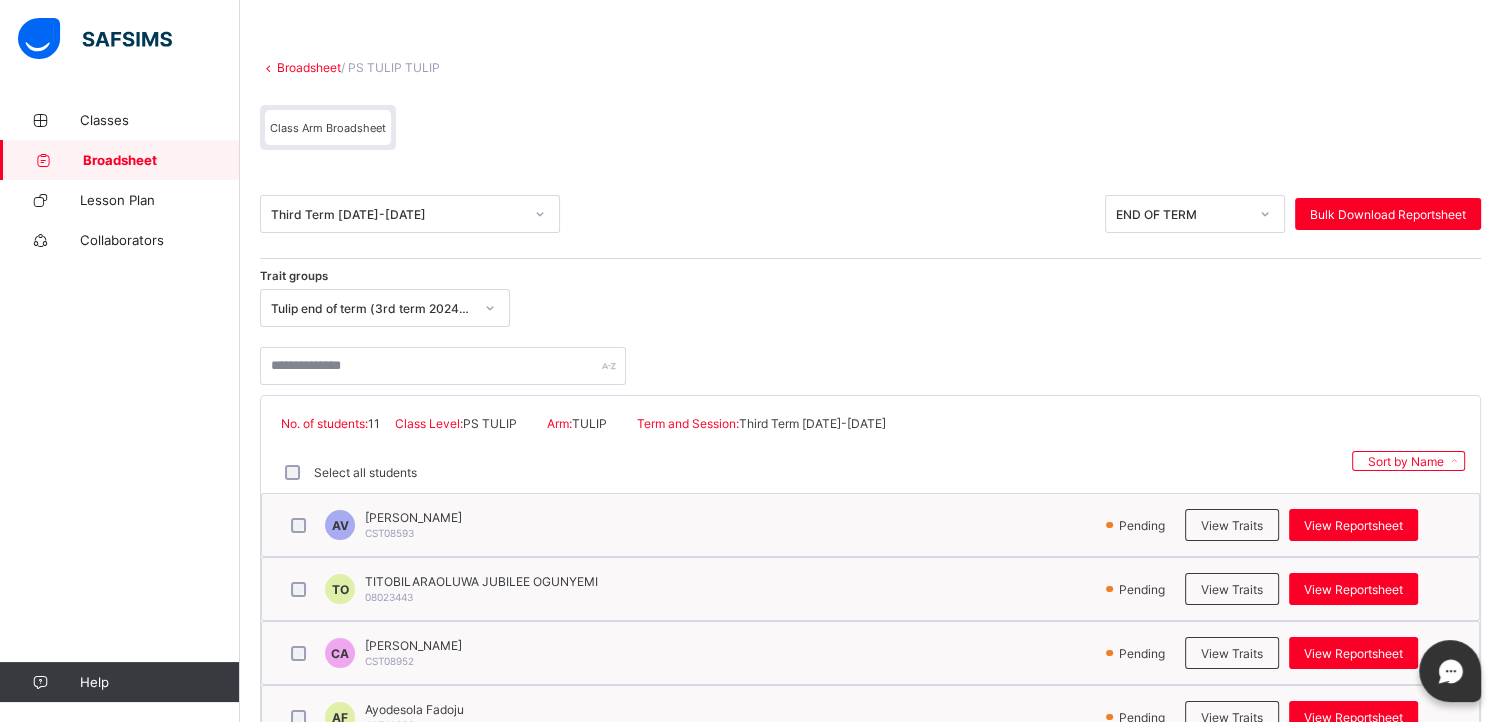 click on "AV   Aaron  Victor-Uche     CST08593   Pending View Traits View Reportsheet" at bounding box center [870, 525] 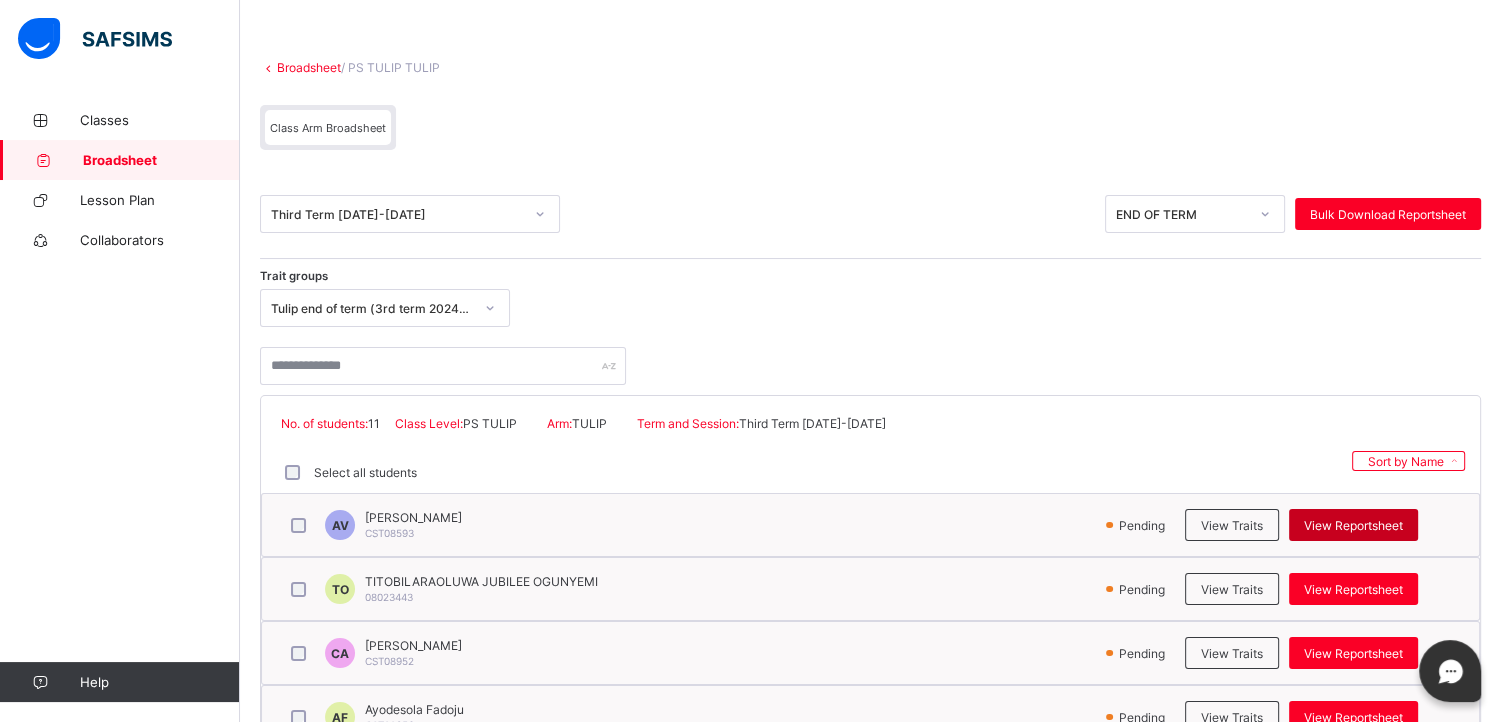 click on "View Reportsheet" at bounding box center [1353, 525] 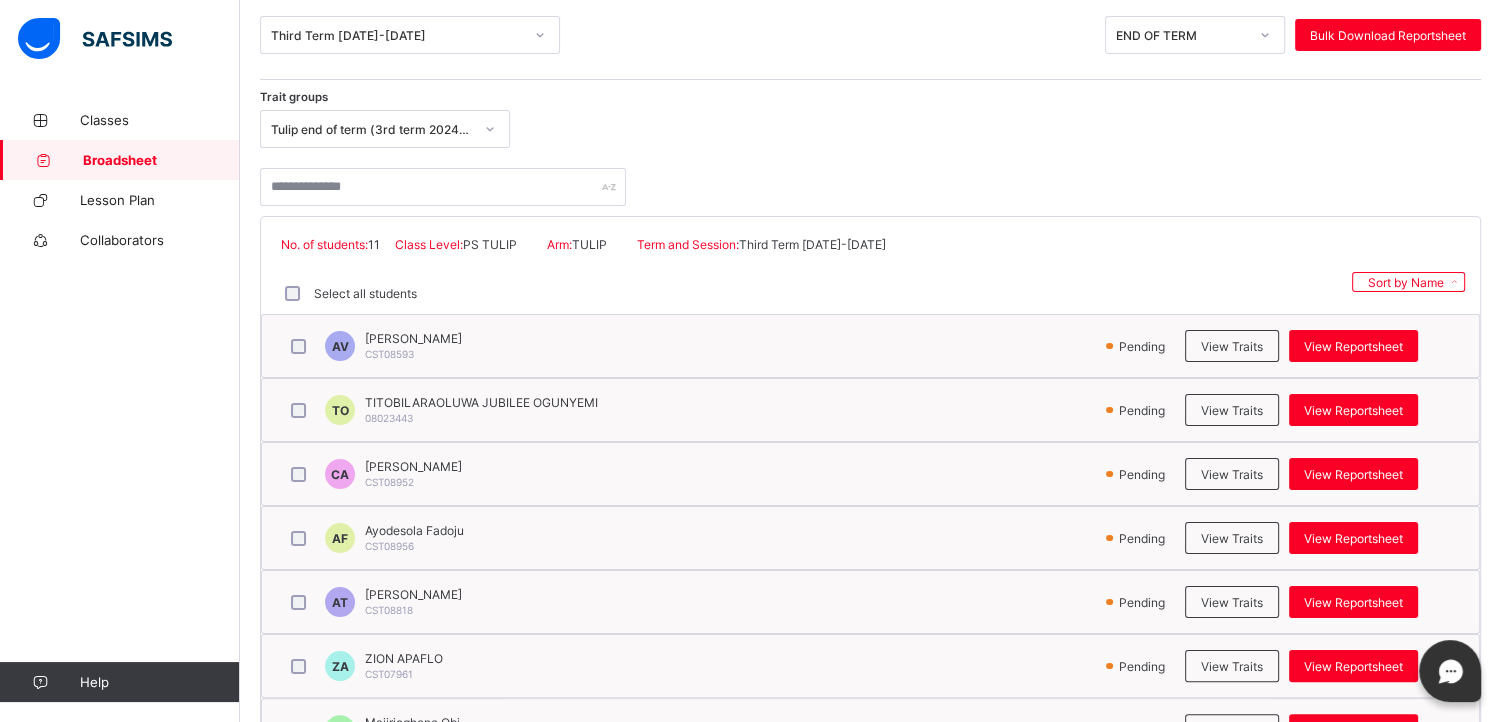 scroll, scrollTop: 260, scrollLeft: 0, axis: vertical 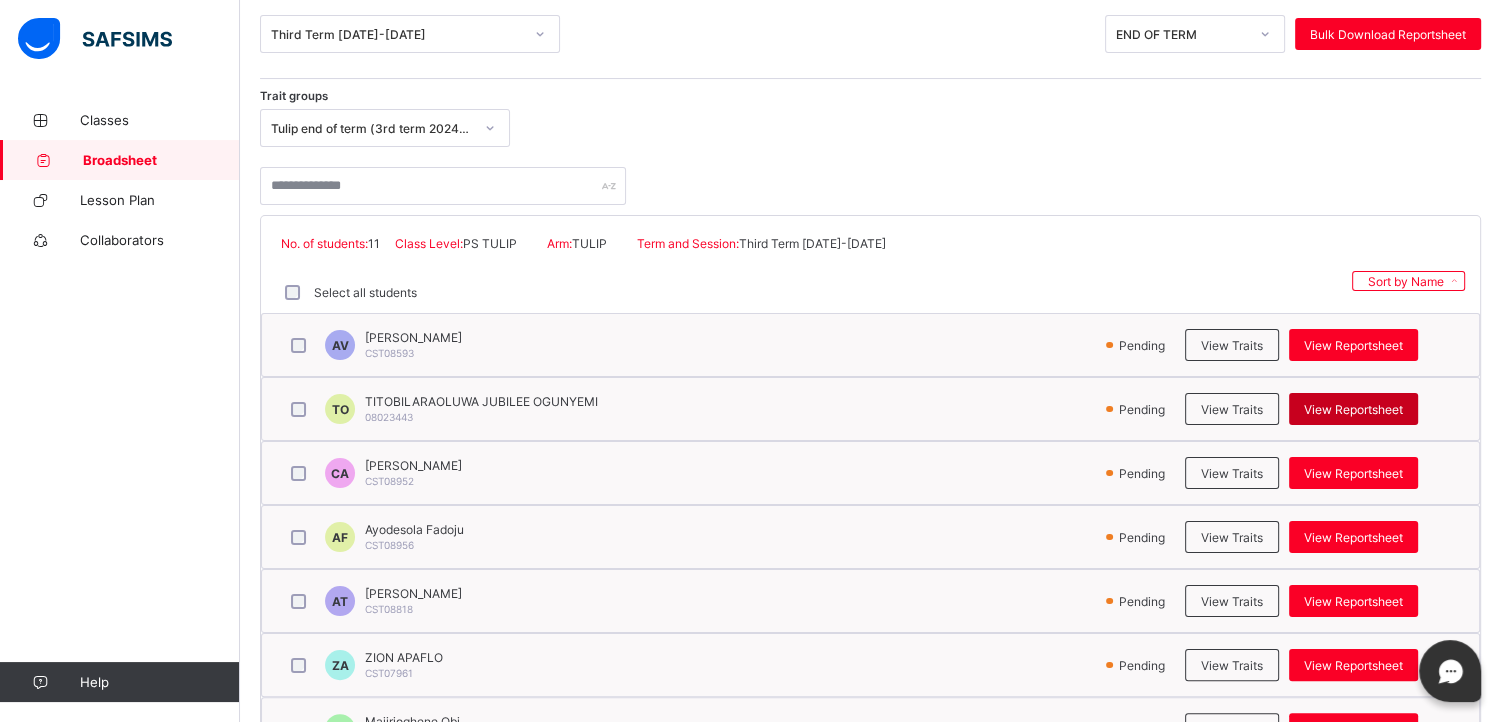 click on "View Reportsheet" at bounding box center [1353, 409] 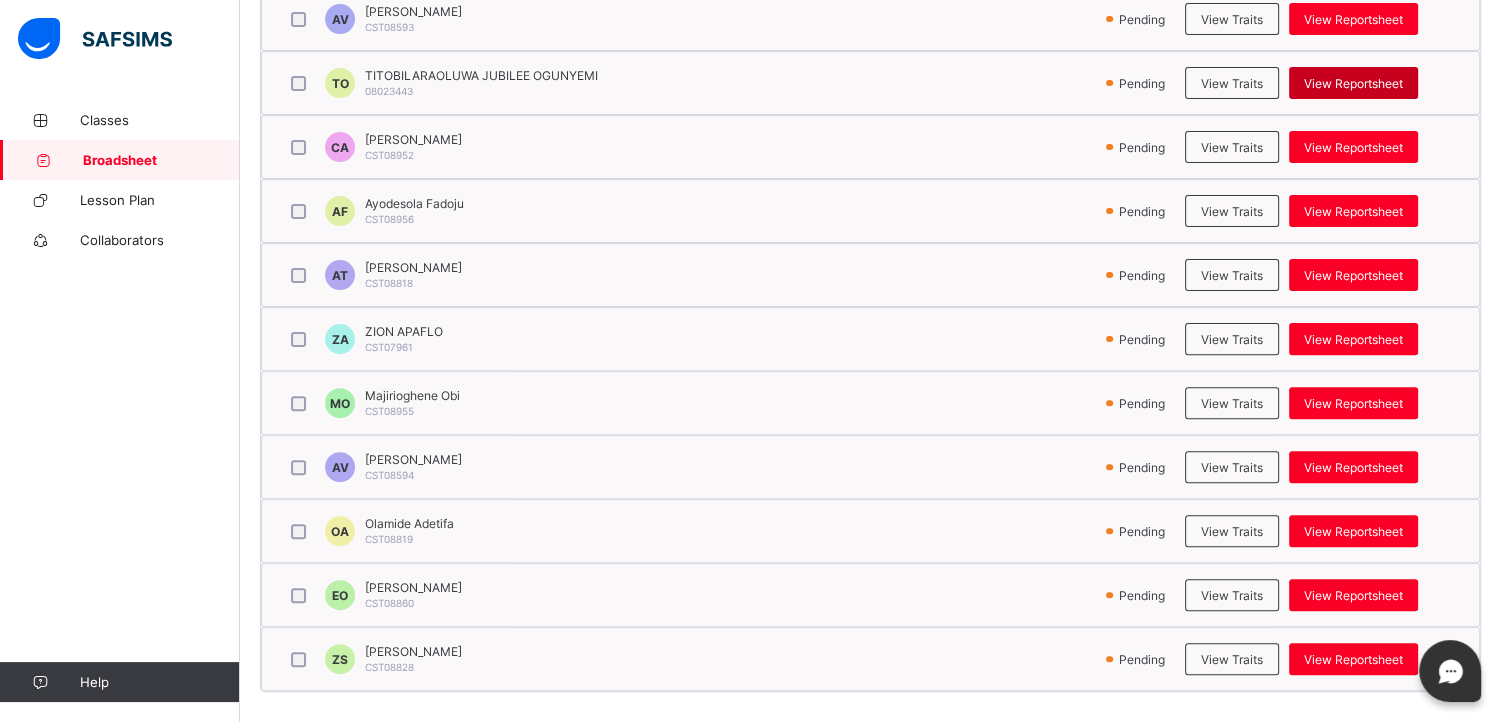 scroll, scrollTop: 591, scrollLeft: 0, axis: vertical 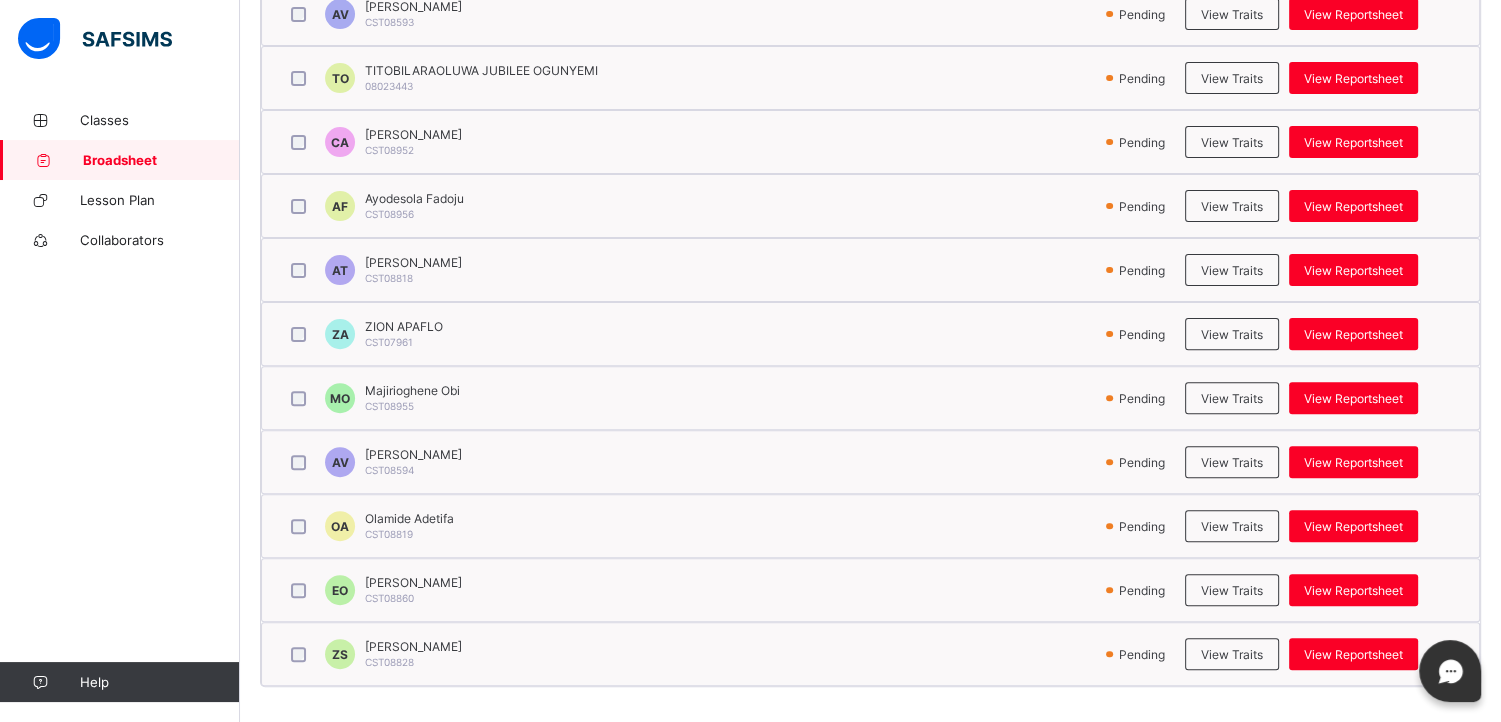 click on "ZS   Zoya  Shobanjo     CST08828   Pending View Traits View Reportsheet" at bounding box center (870, 654) 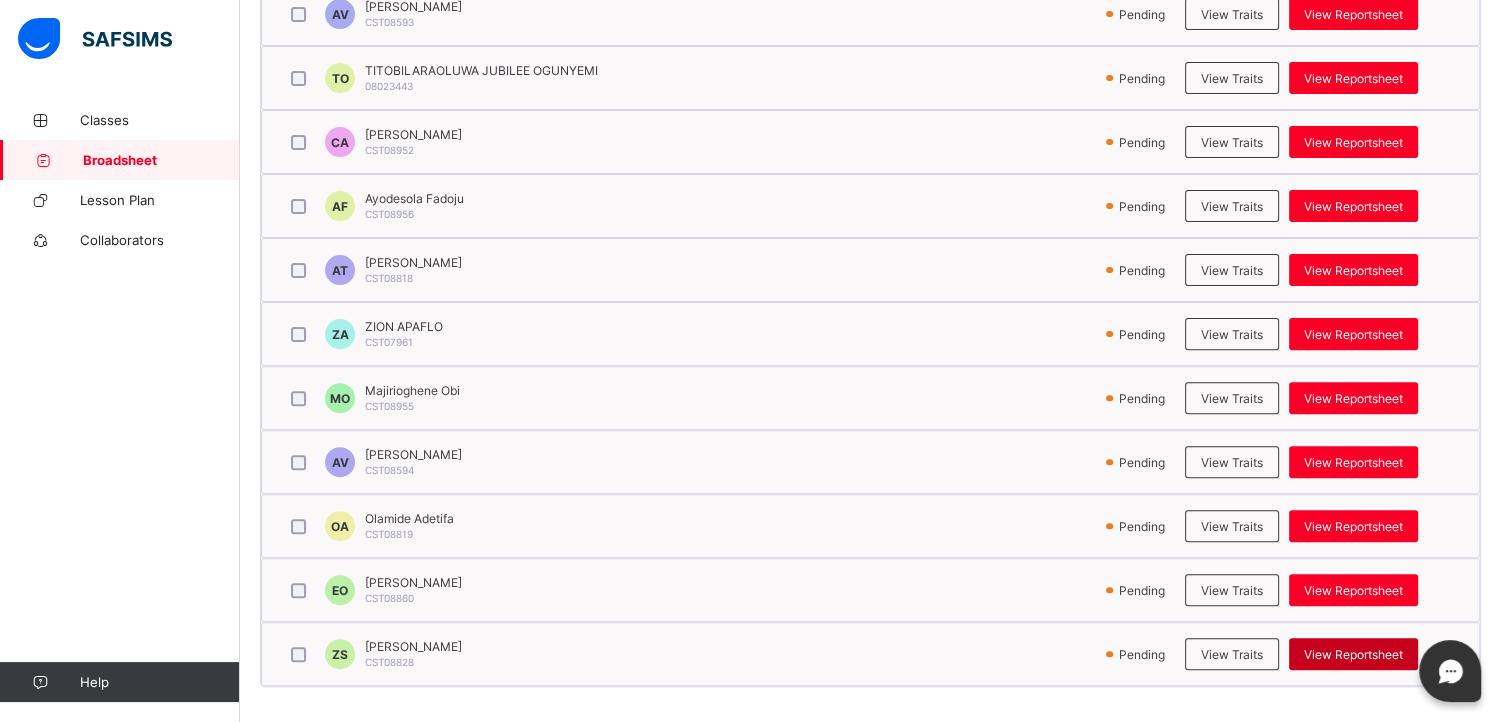 click on "View Reportsheet" at bounding box center (1353, 654) 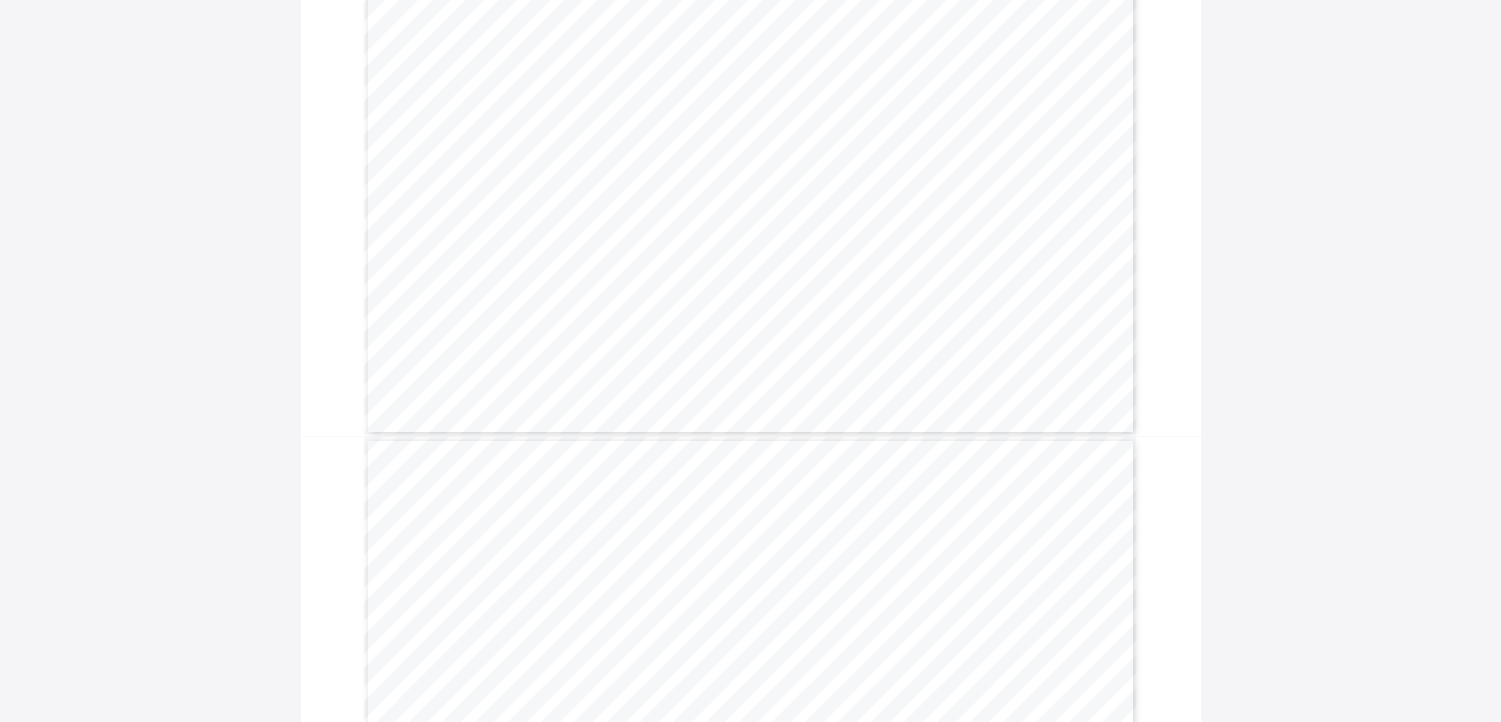 scroll, scrollTop: 880, scrollLeft: 0, axis: vertical 